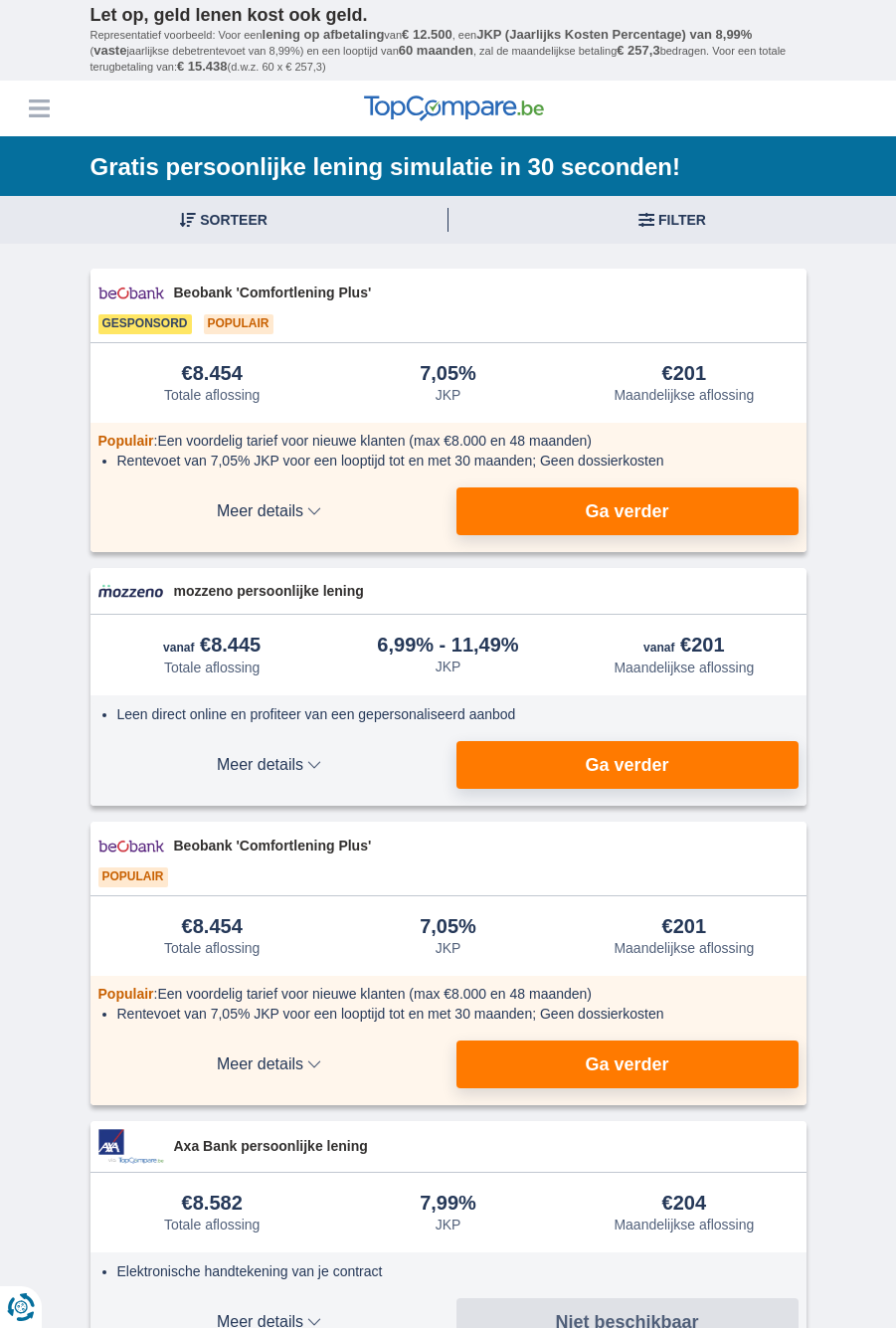 scroll, scrollTop: 0, scrollLeft: 0, axis: both 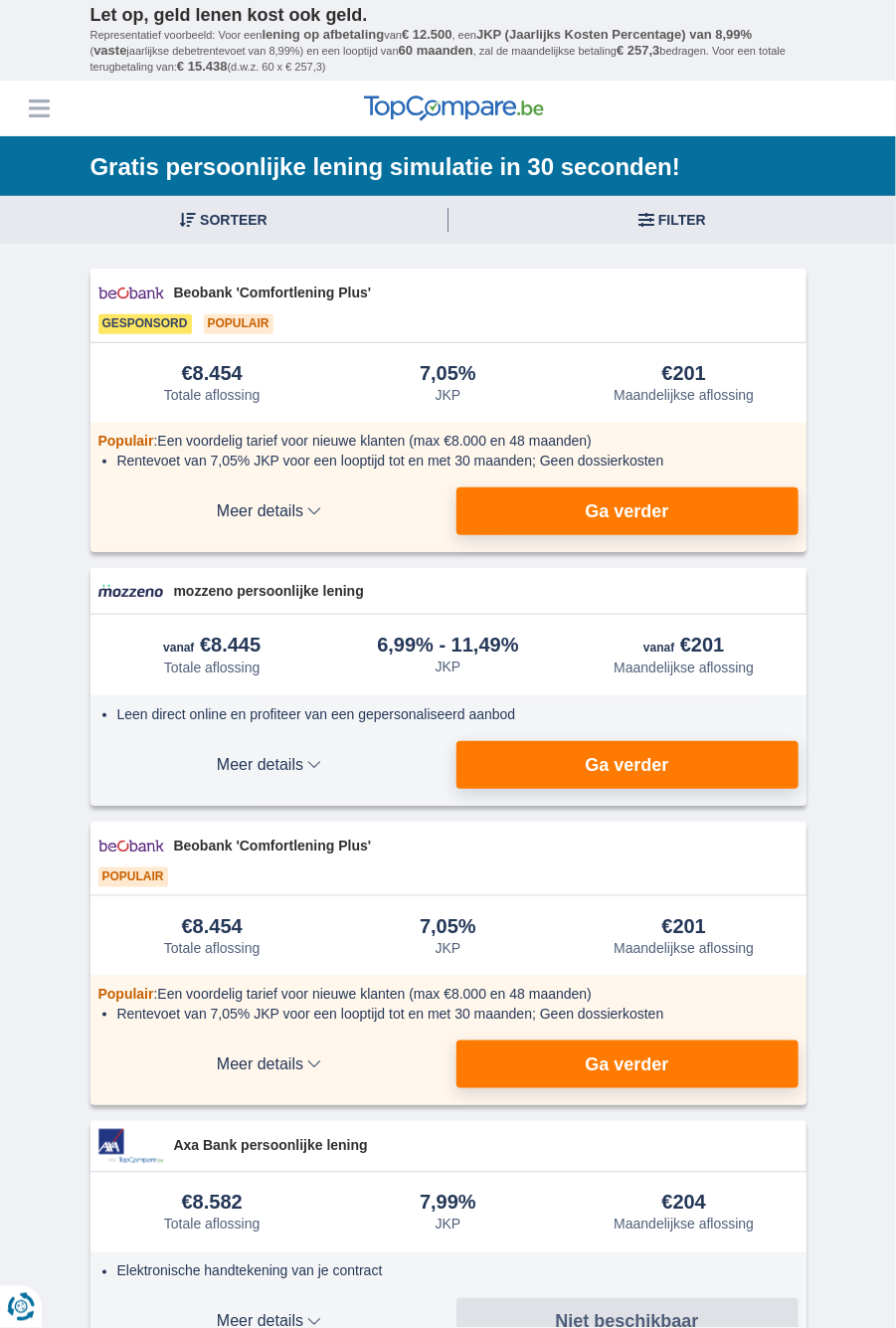 click on "Totale aflossing
JKP
Maandelijkse aflossing" at bounding box center [224, 220] 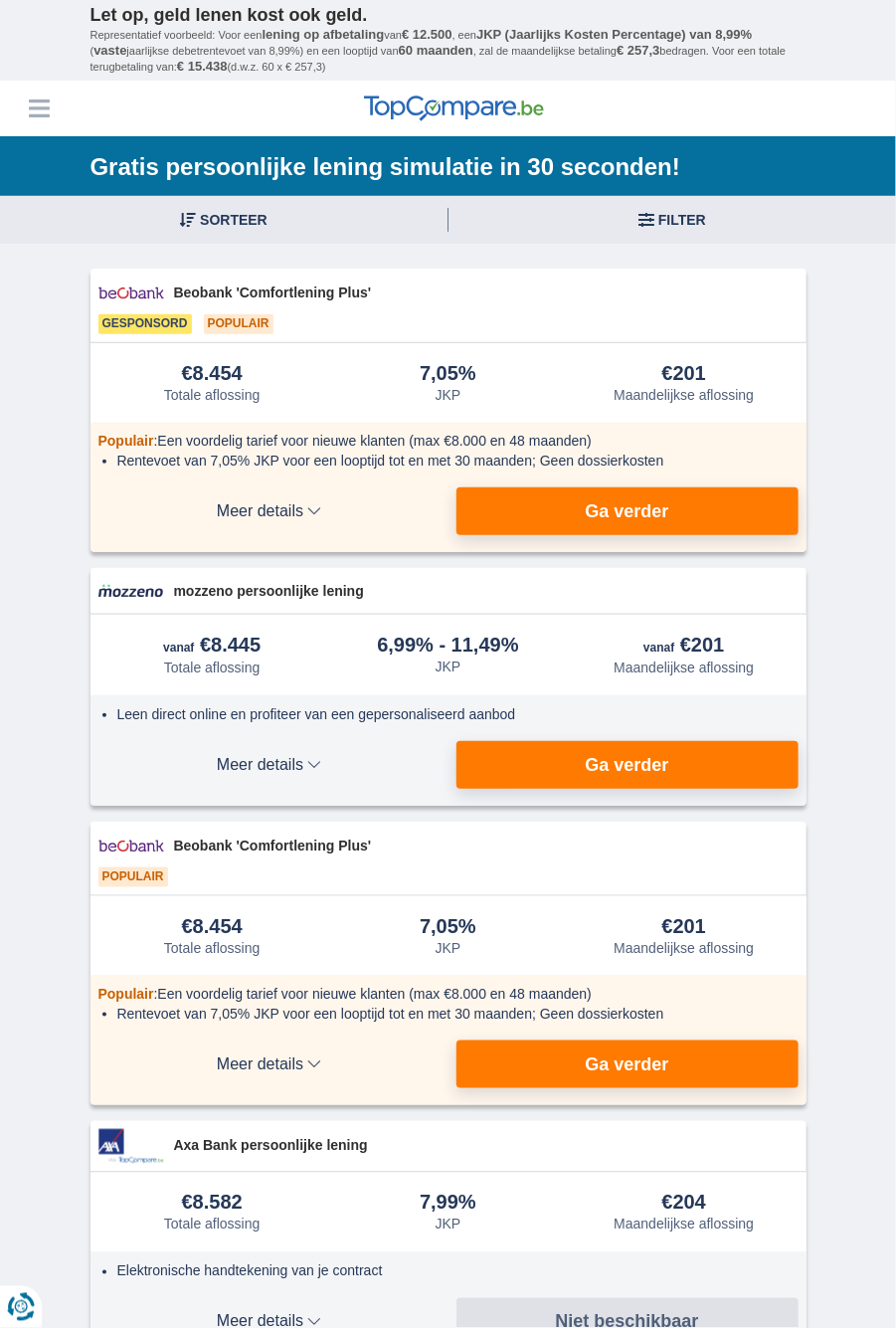 click on "×
widget.non-eligible-application.title
widget.non-eligible-application.text
non-eligible-application.overlay.left
non-eligible-application.overlay.right
×
cc.checkout.REJECTED.headline
cc.REJECTED
cc.REJECTED.button
Sorteer
Totale aflossing
JKP
Maandelijkse aflossing
Filter
Annuleren
Filters
Filteren op
Filteren op
Totale aflossing
JKP
Maandelijkse aflossing
Doel van de lening
Persoonlijke lening
Auto
Moto / fiets
Mobilhome / caravan
Renovatie
Energie
Schuldconsolidatie
Studie
Vakantie
Huwelijk
Meubelen
Elektronica
Meest Populair
Geldreserve
Type voertuig
Klassiek
Eco
Leeftijd voertuig
Nieuw
0-1 jaar
1-2 jaar
2-3 jaar
3-4 jaar
4-5 jaar
5+ jaar" at bounding box center (448, 1570) 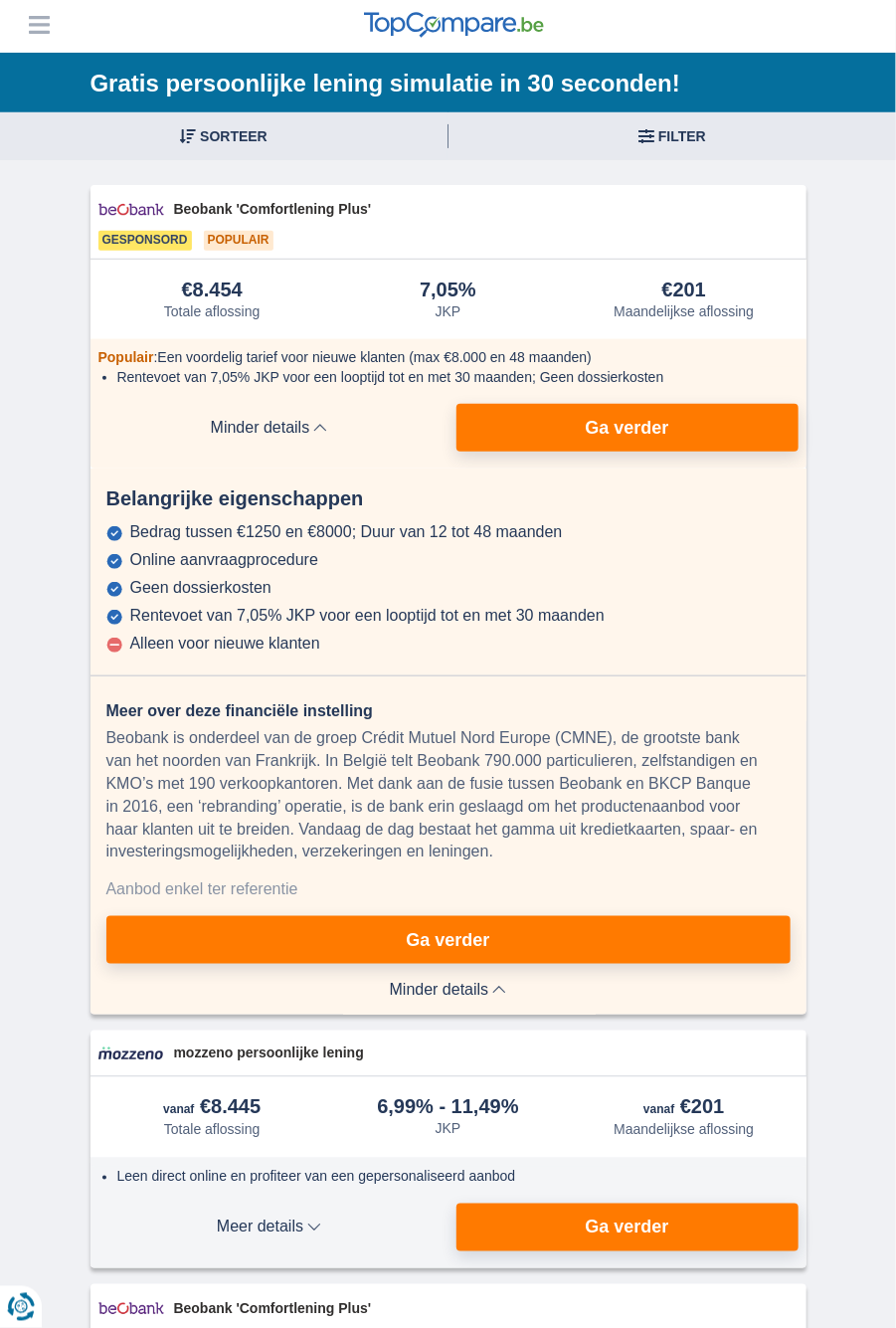 scroll, scrollTop: 0, scrollLeft: 0, axis: both 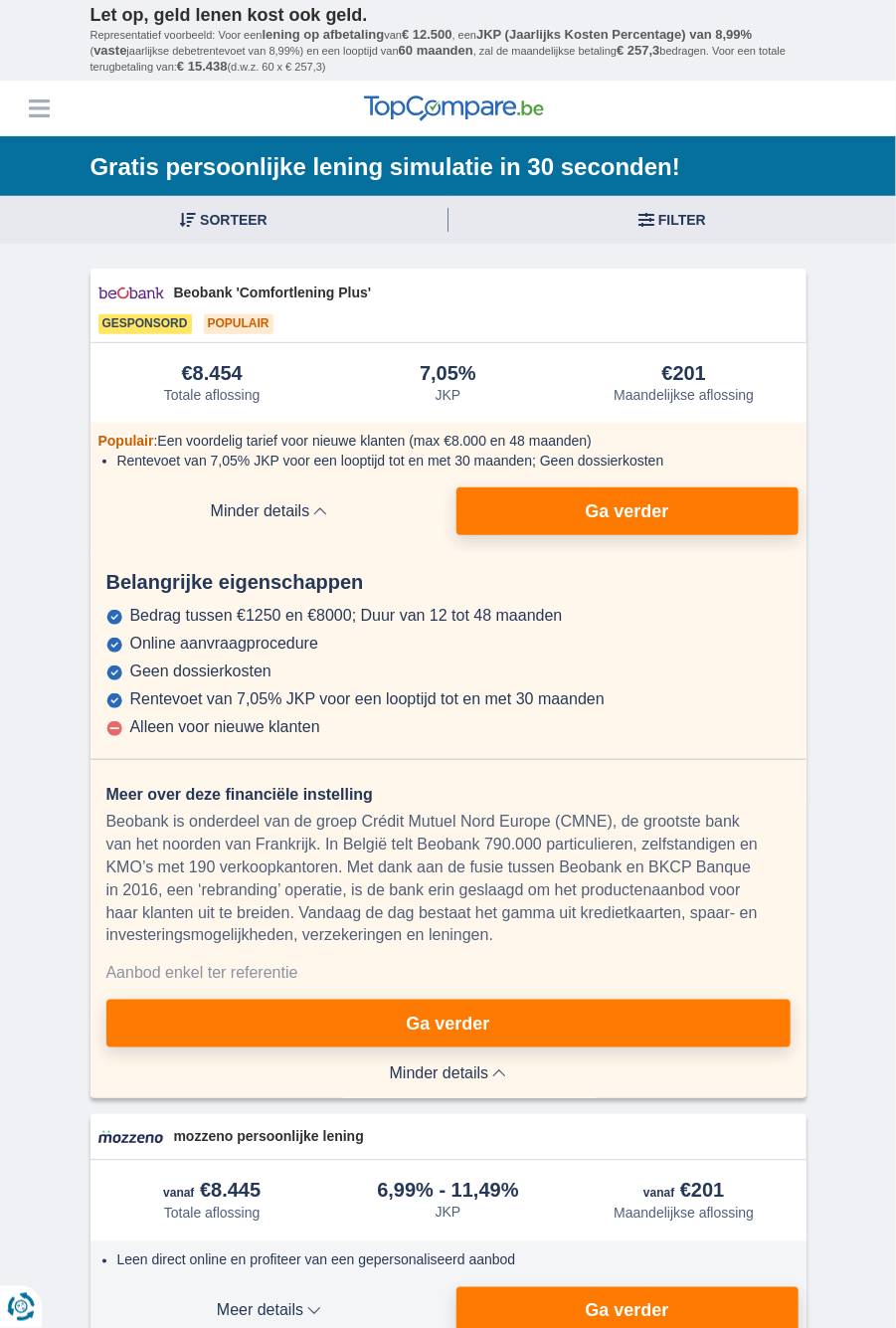 click on "Filter" at bounding box center [672, 220] 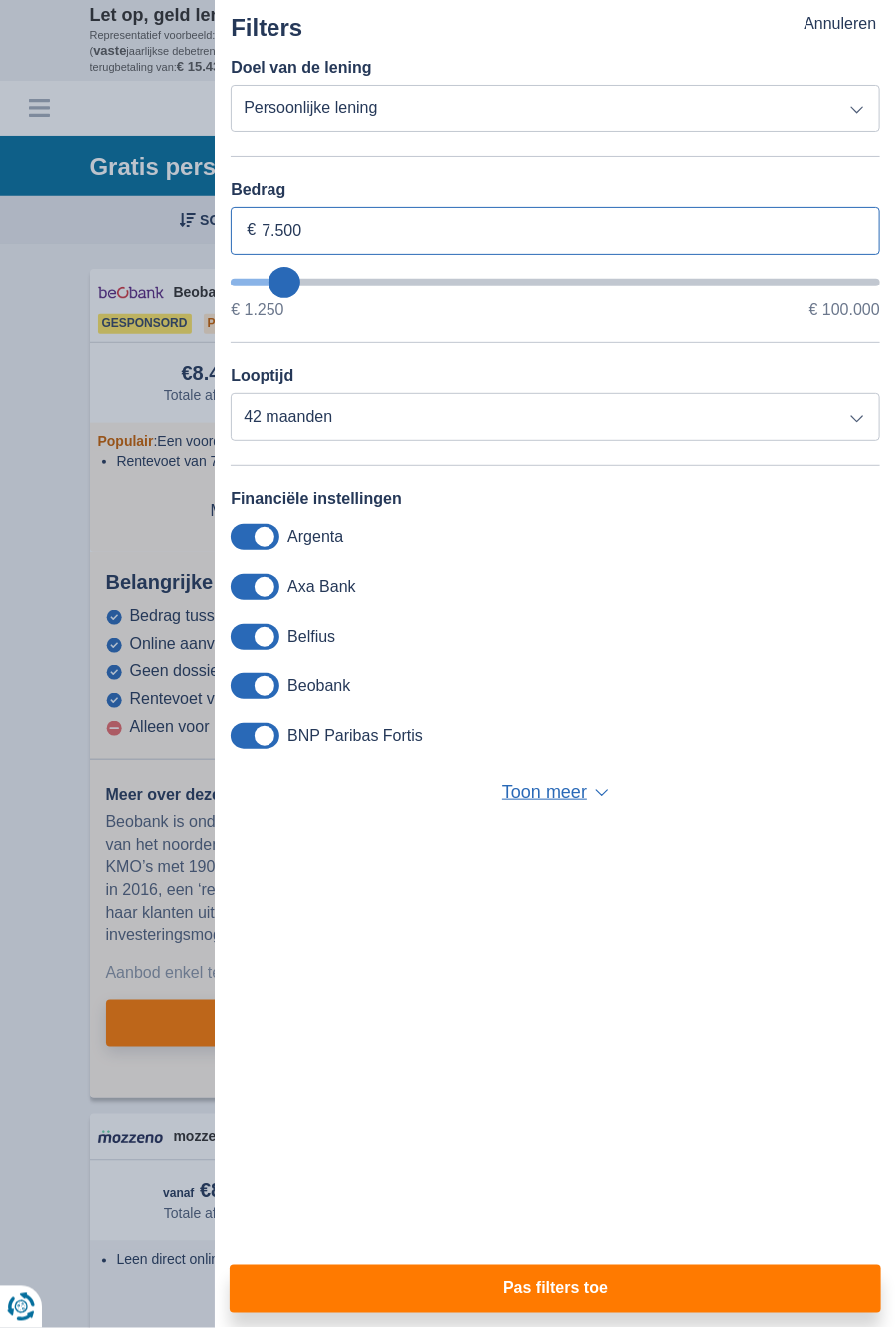 click on "7.500" at bounding box center [555, 231] 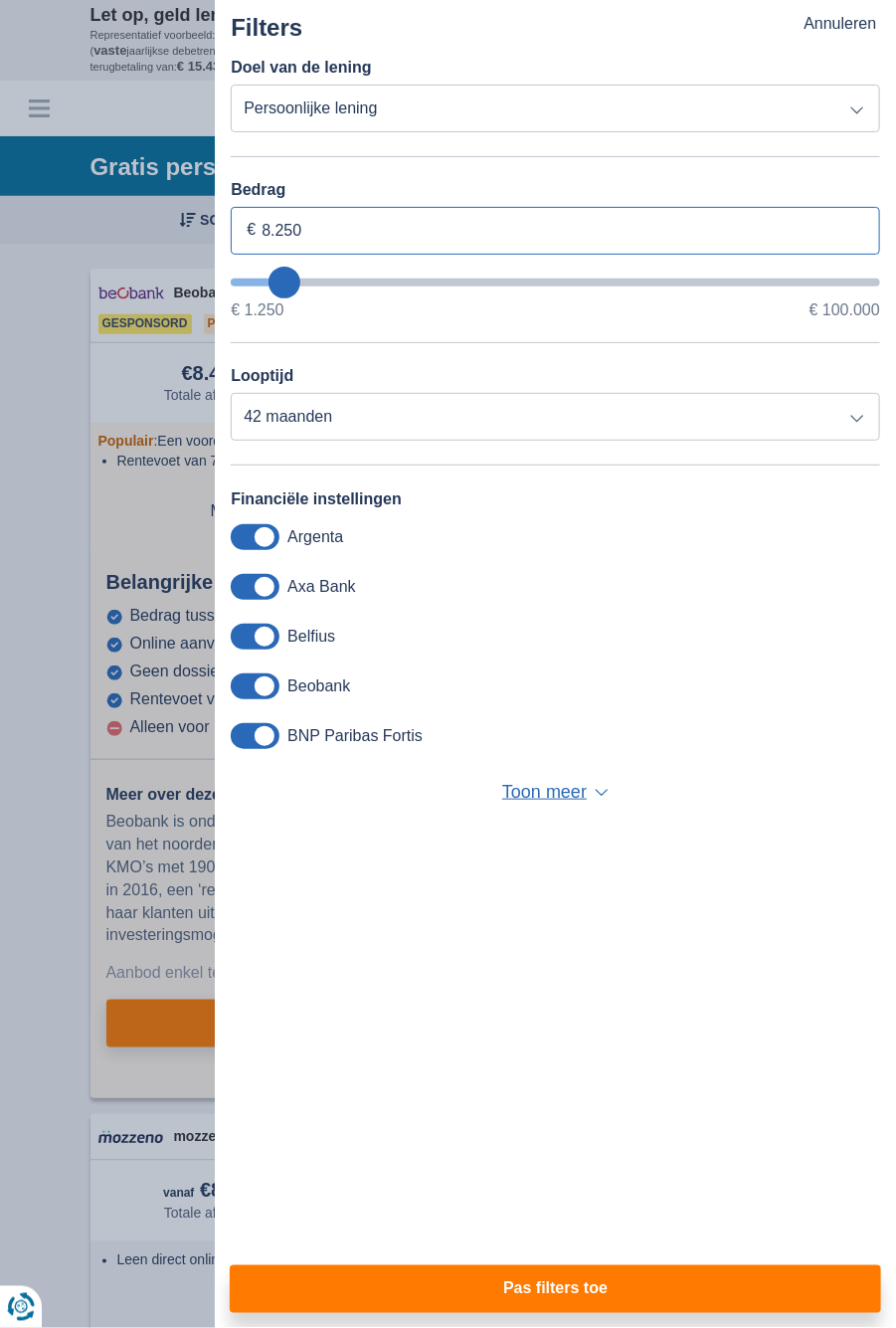 type on "8250" 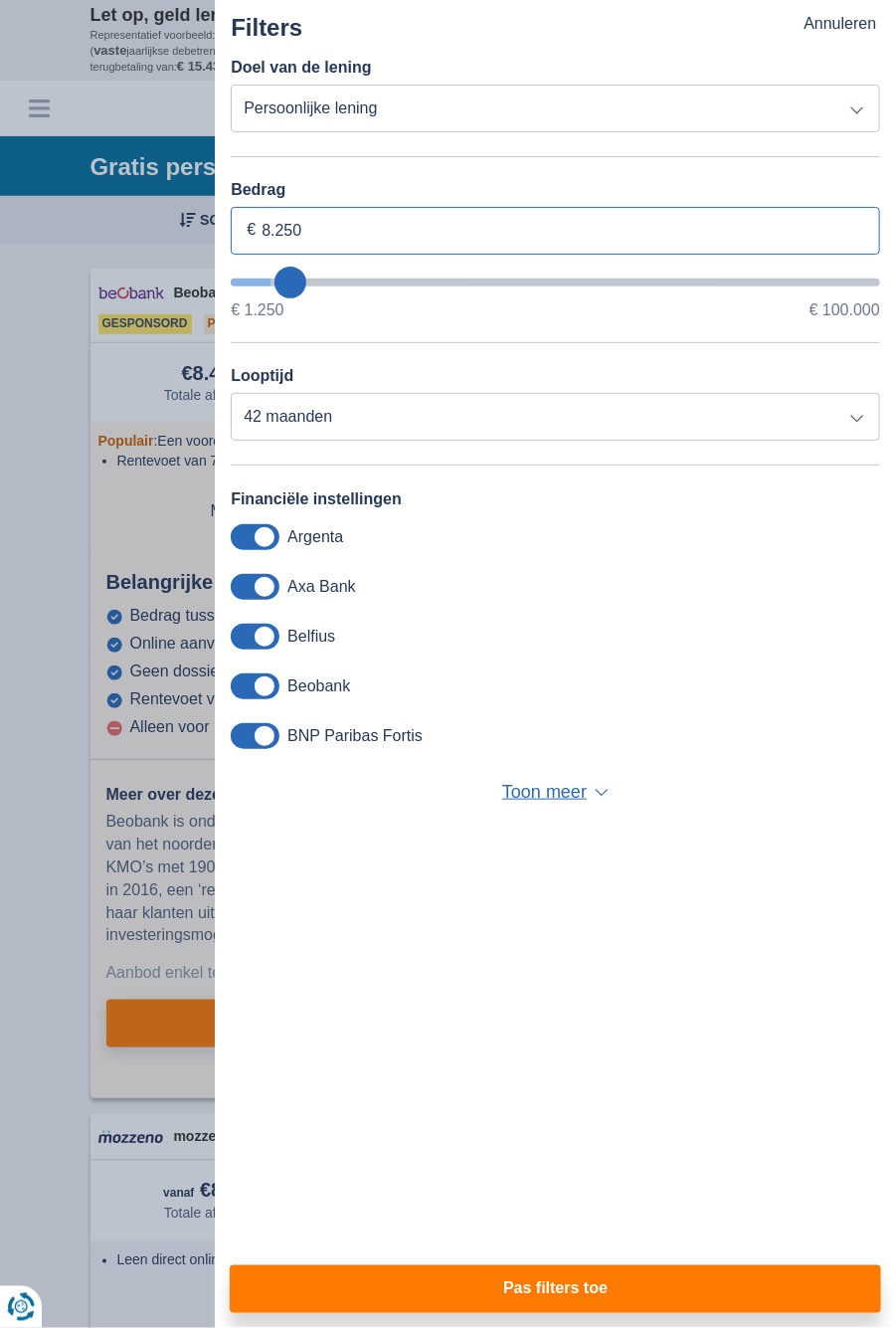 select on "48" 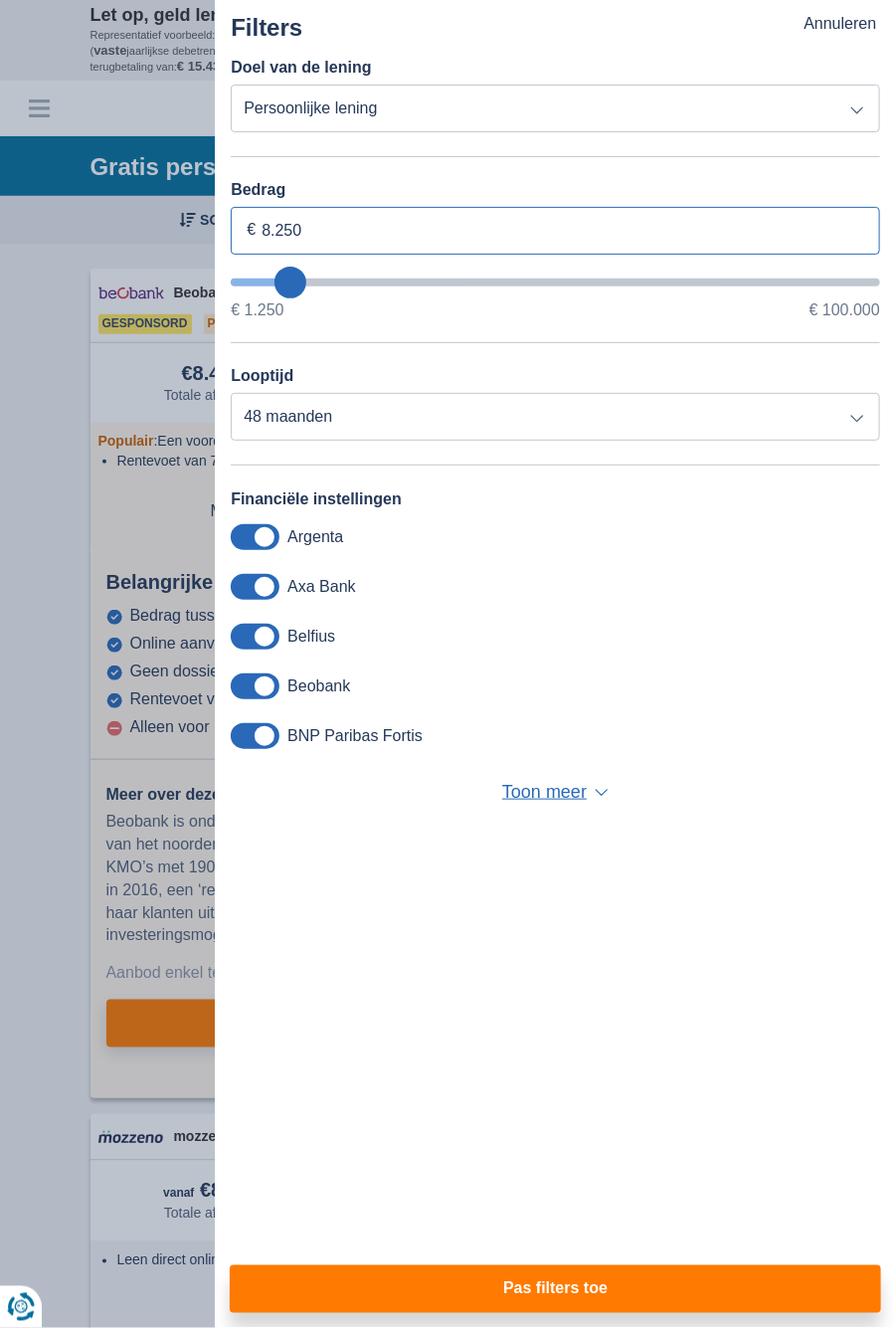 type on "5.250" 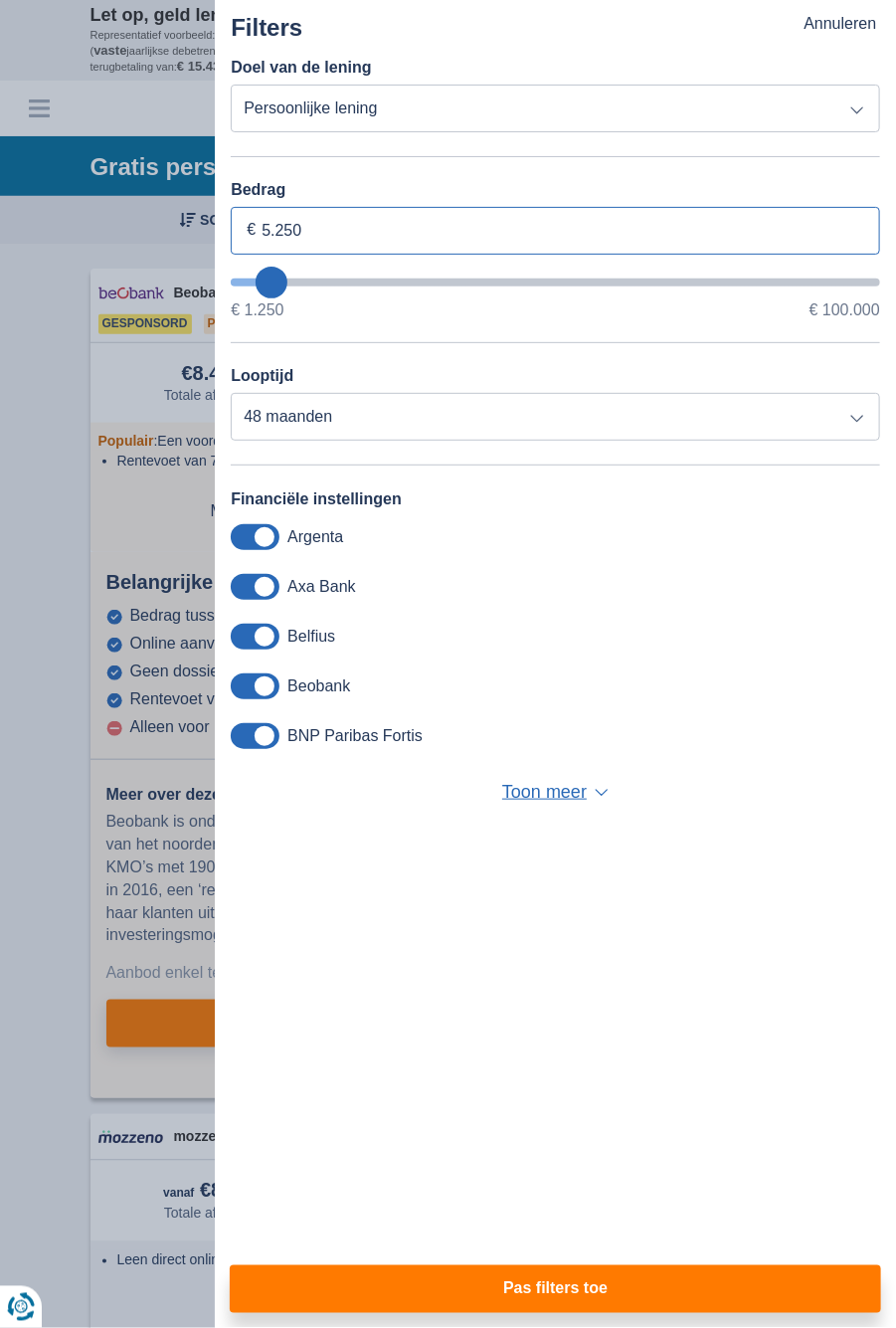 select on "36" 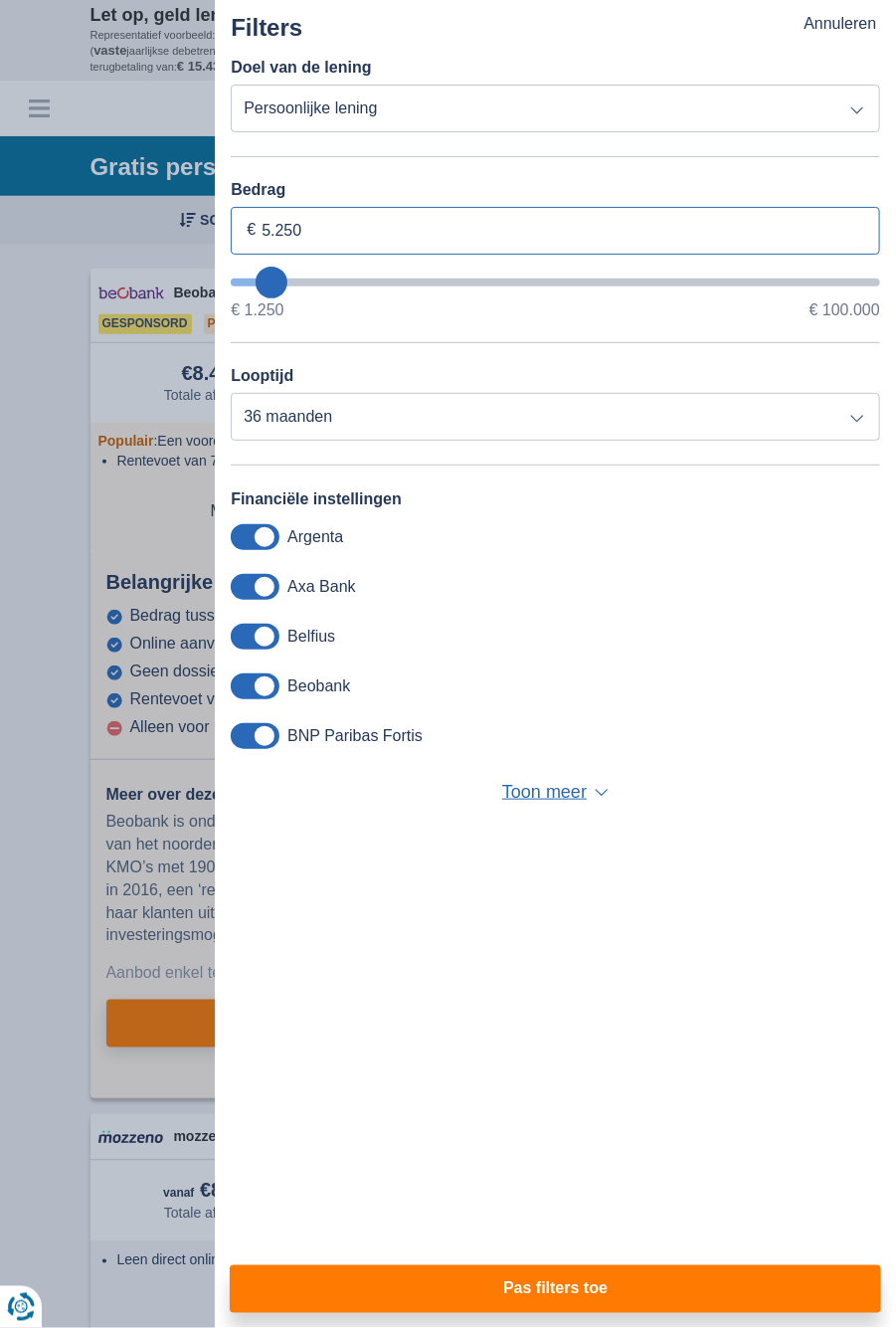 type on "2.250" 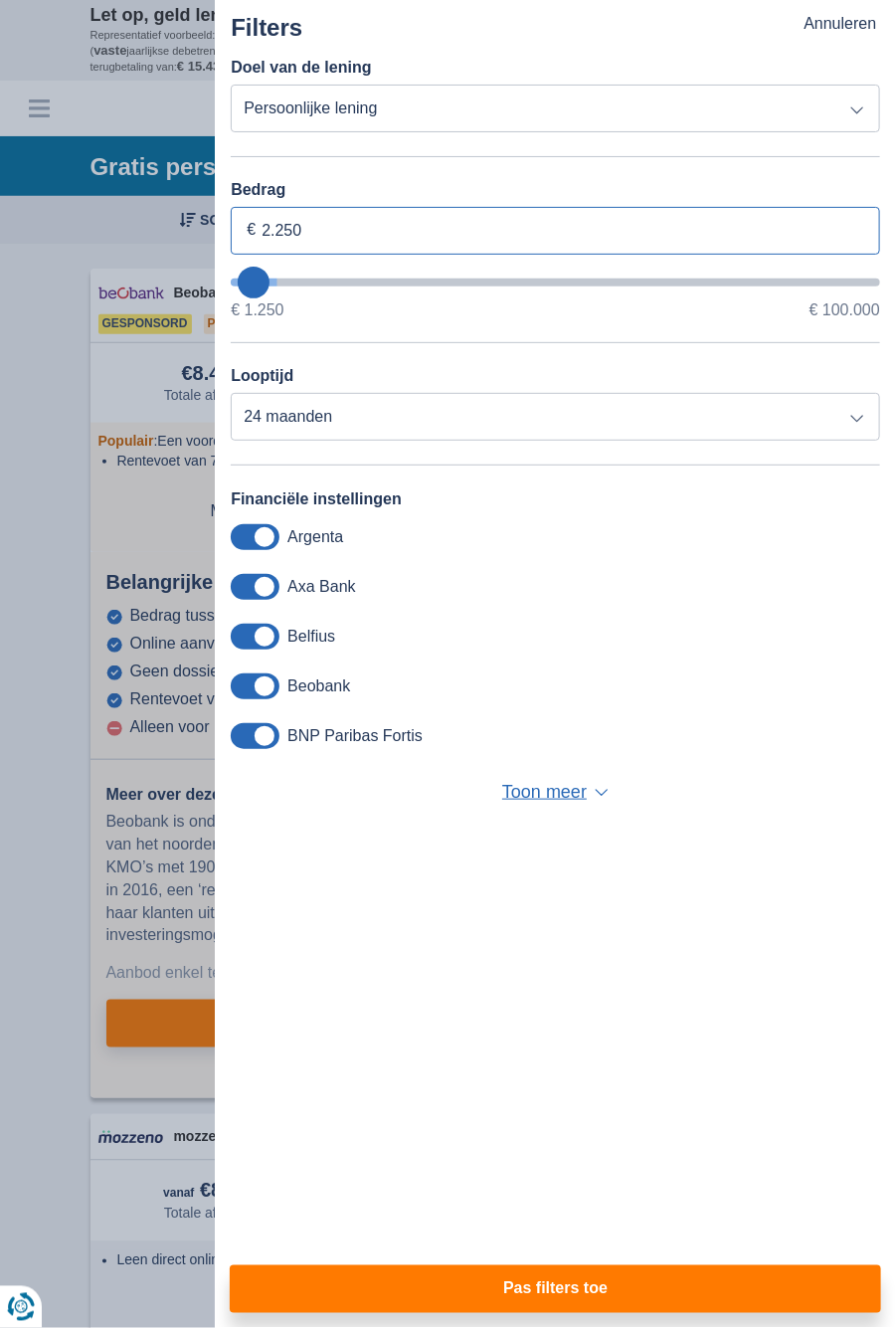 type on "1.250" 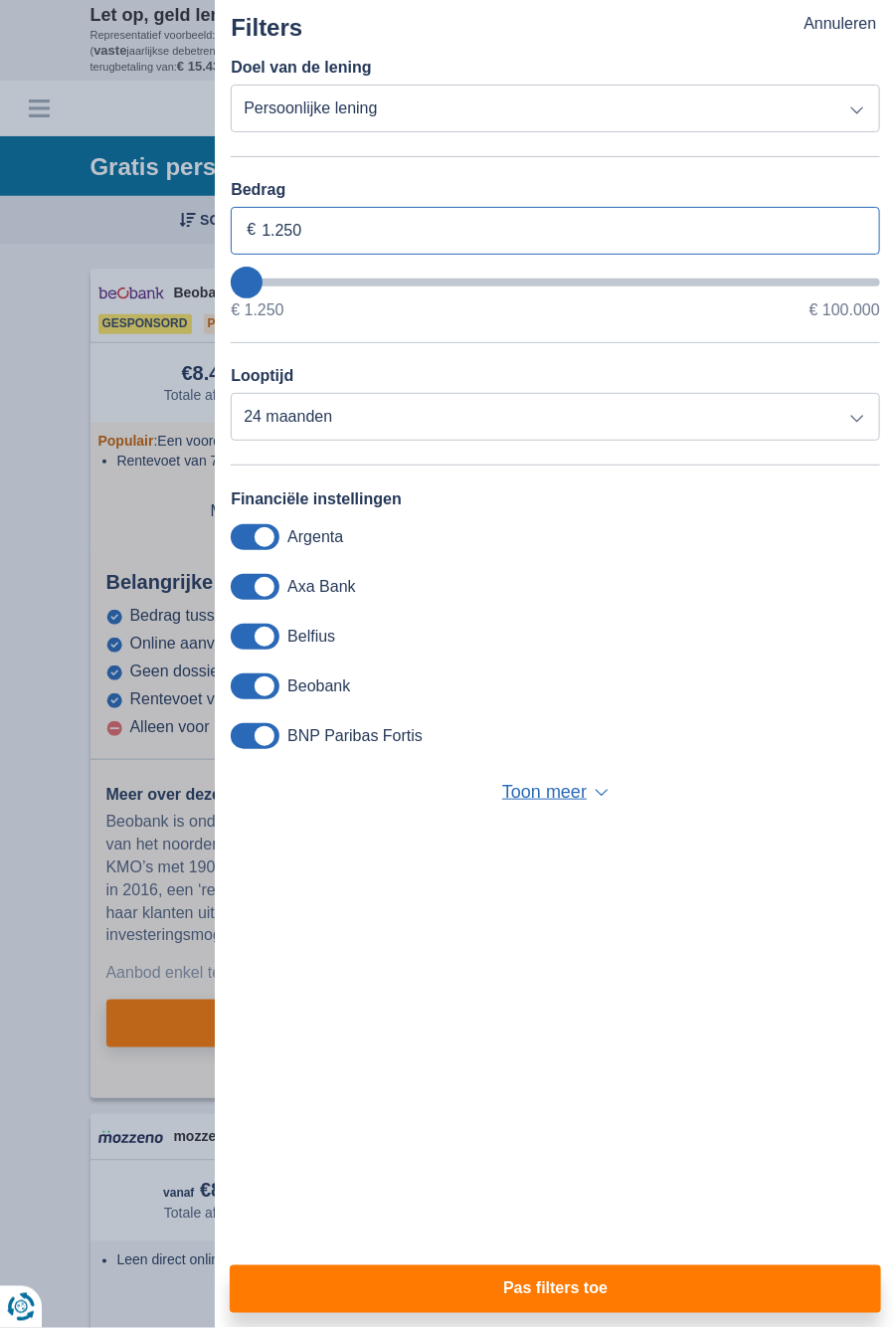 type on "2250" 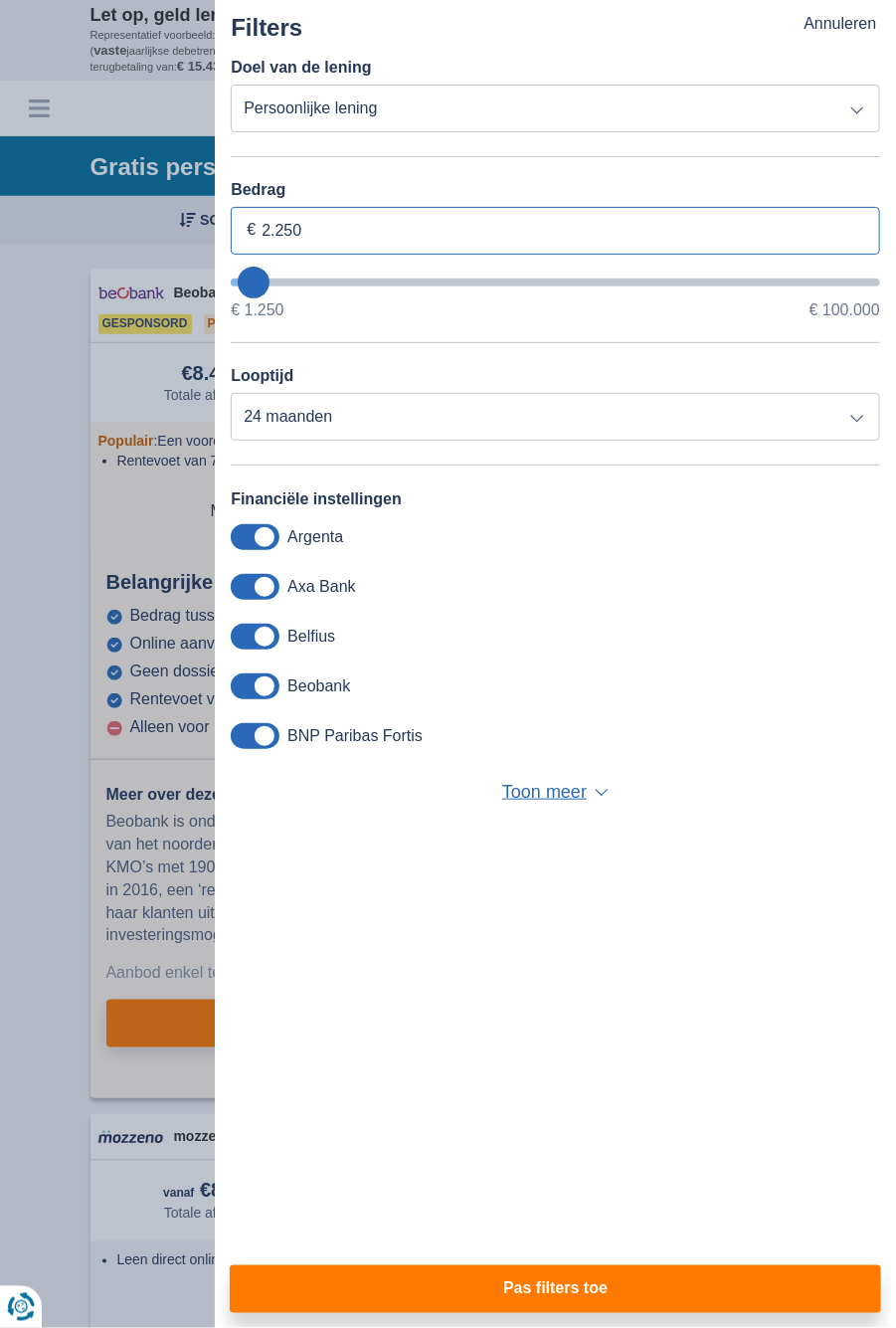 type on "3.250" 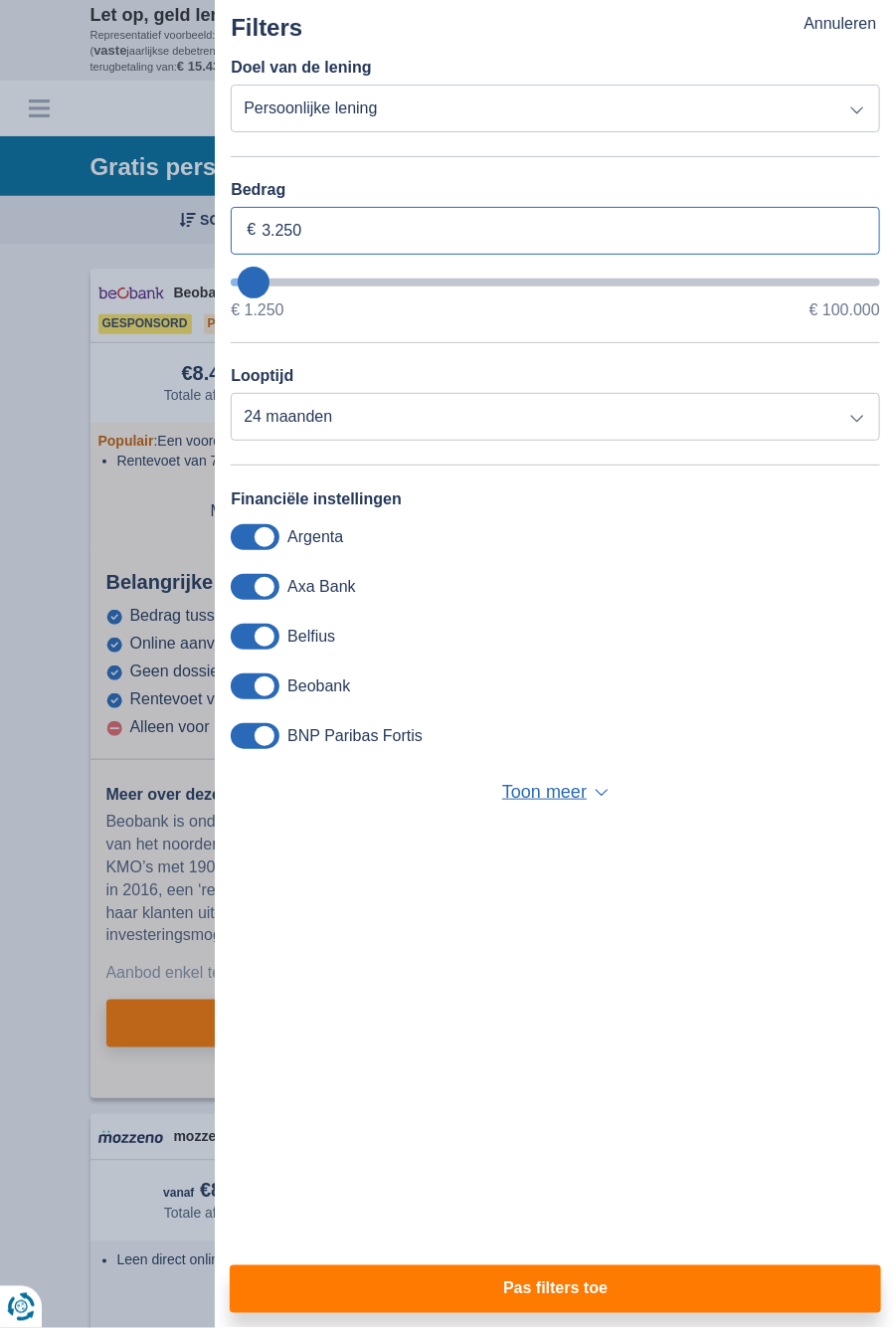 type on "3250" 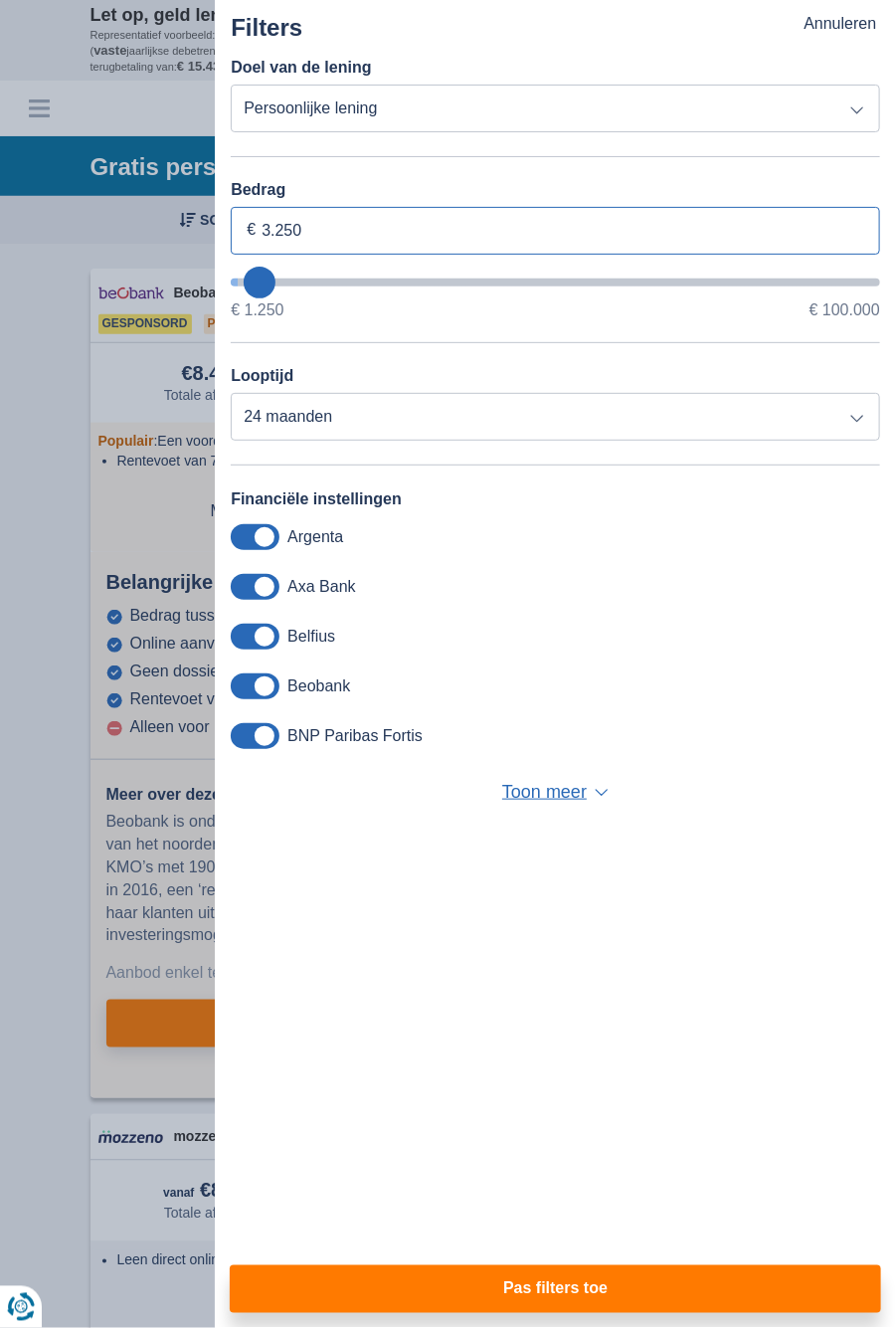 type on "4.250" 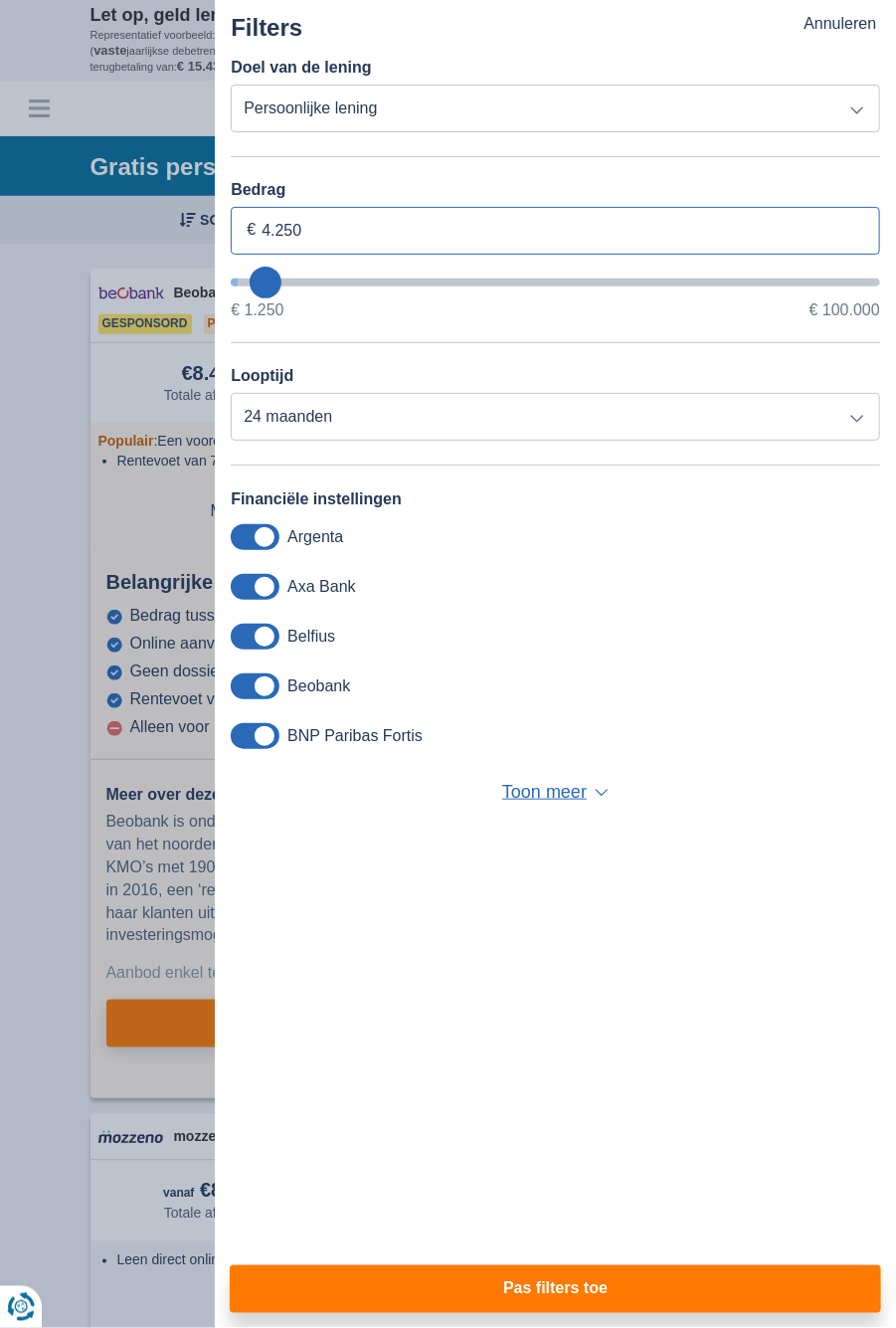 select on "36" 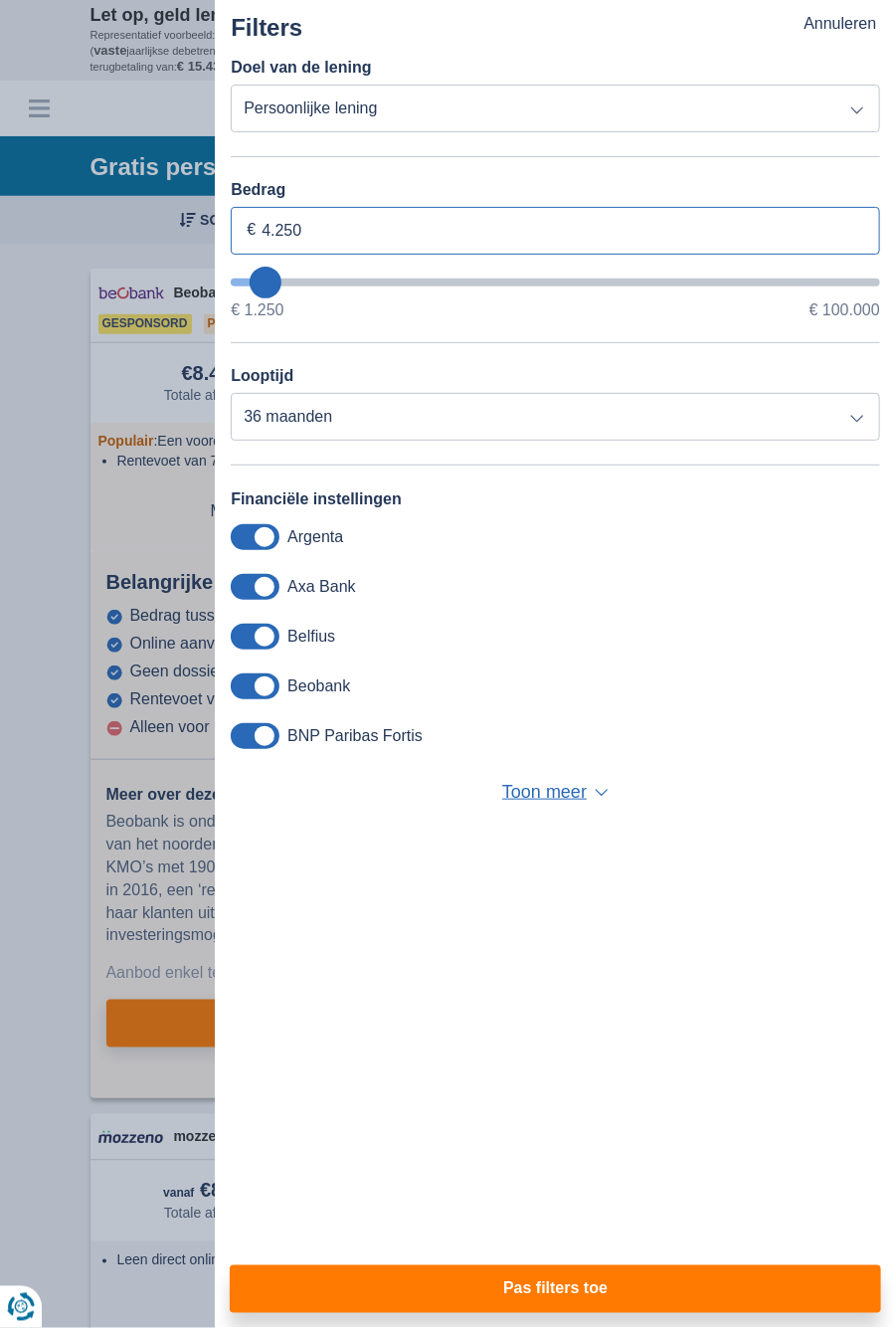 type on "4250" 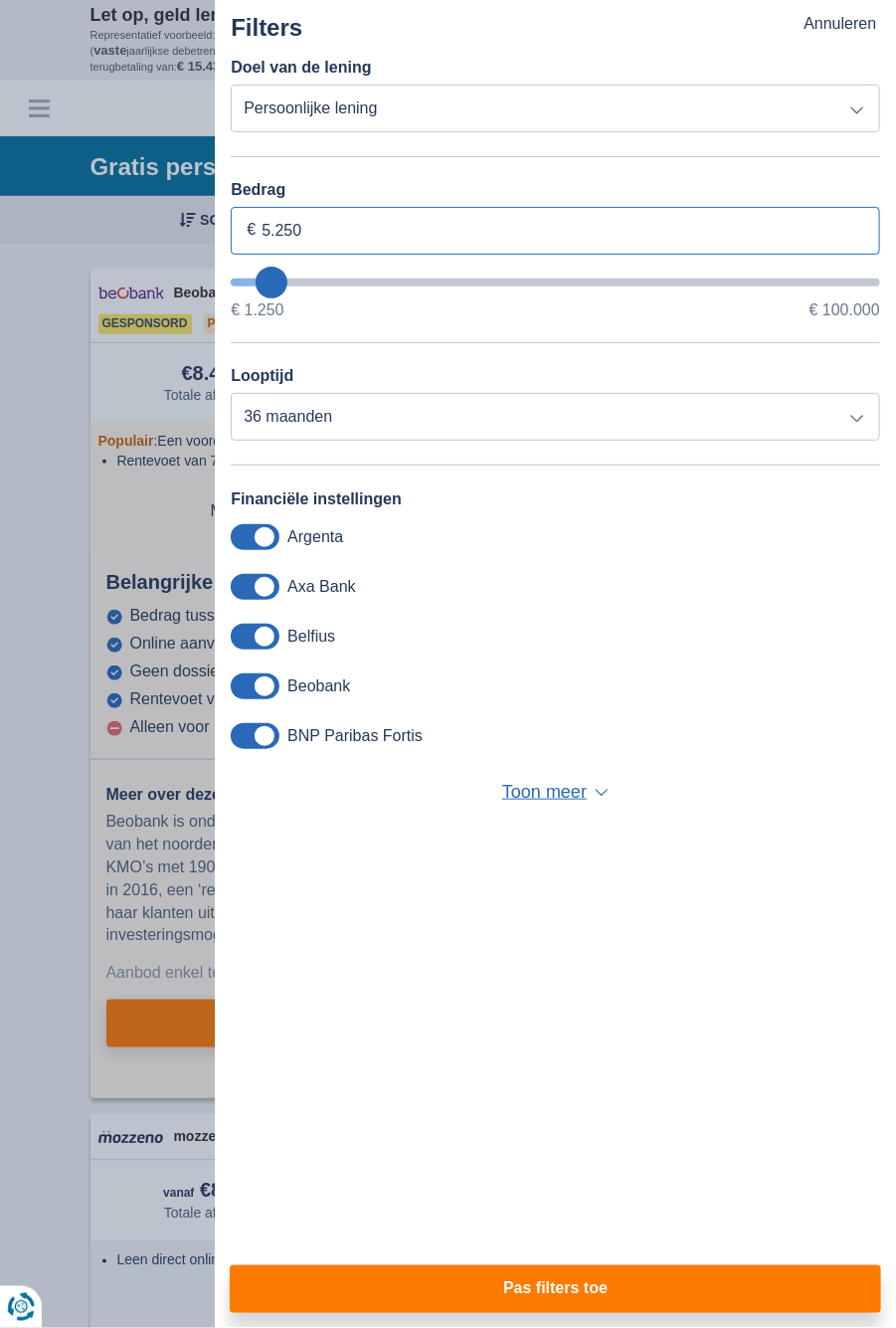 type on "7250" 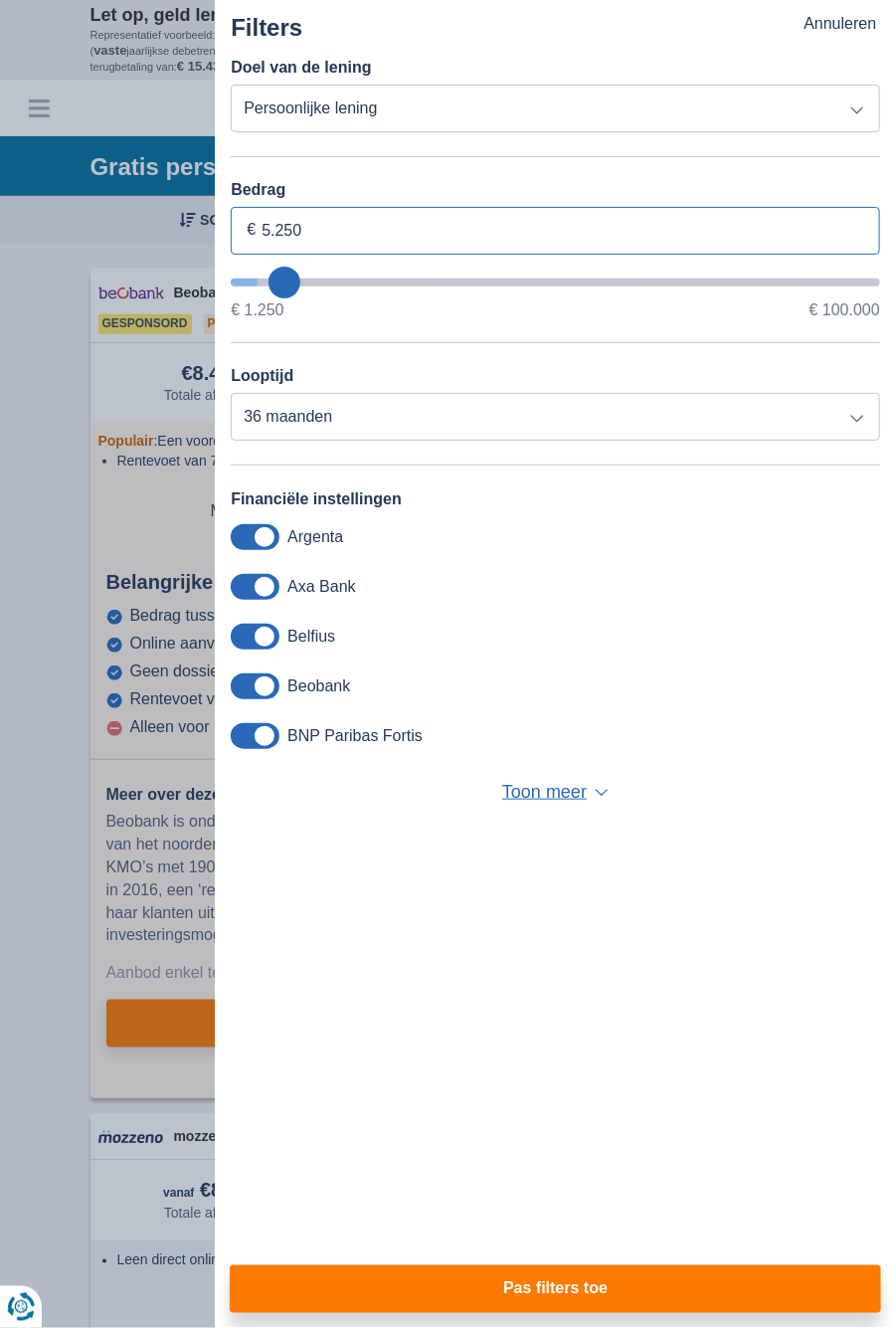 type on "7.250" 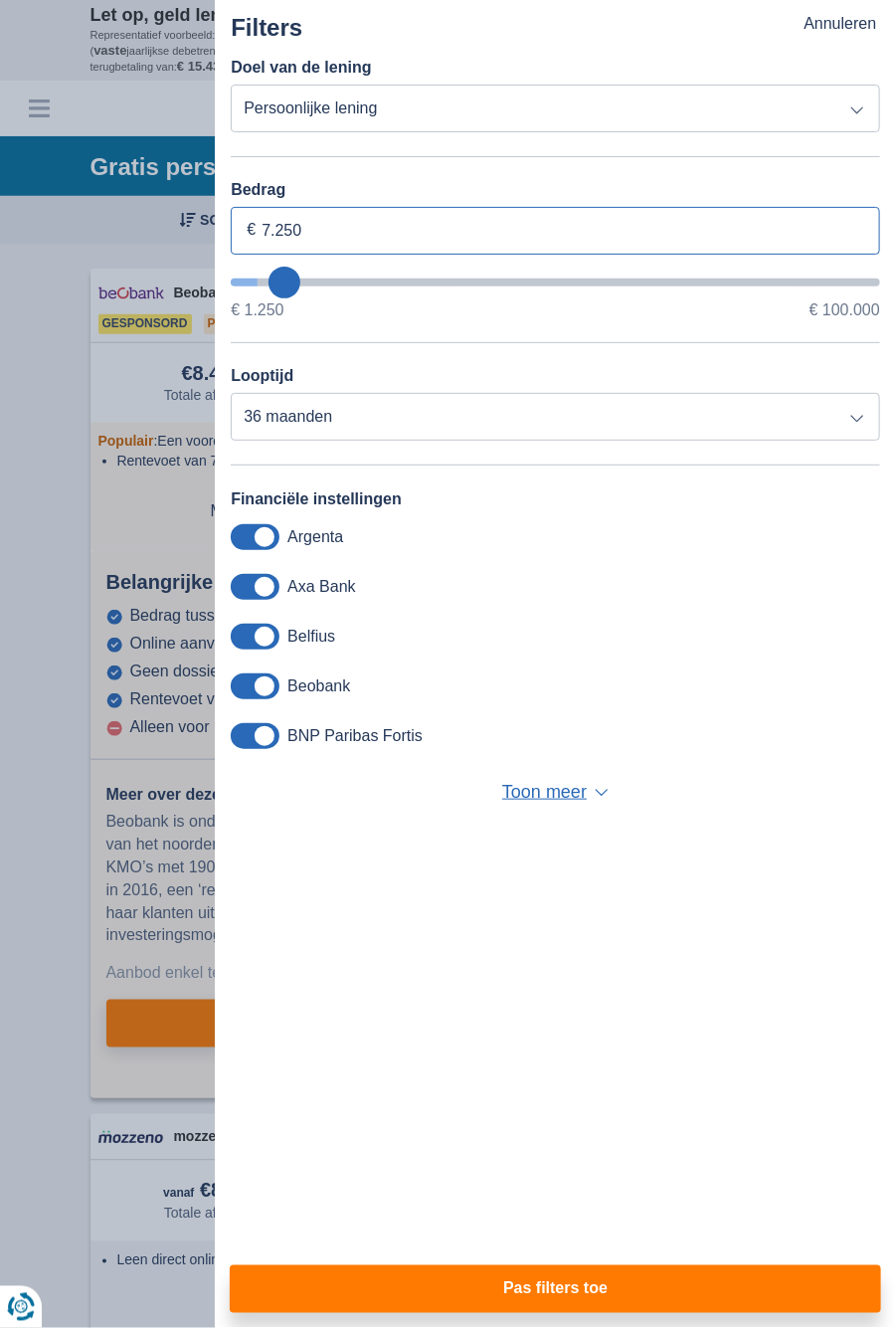 select on "42" 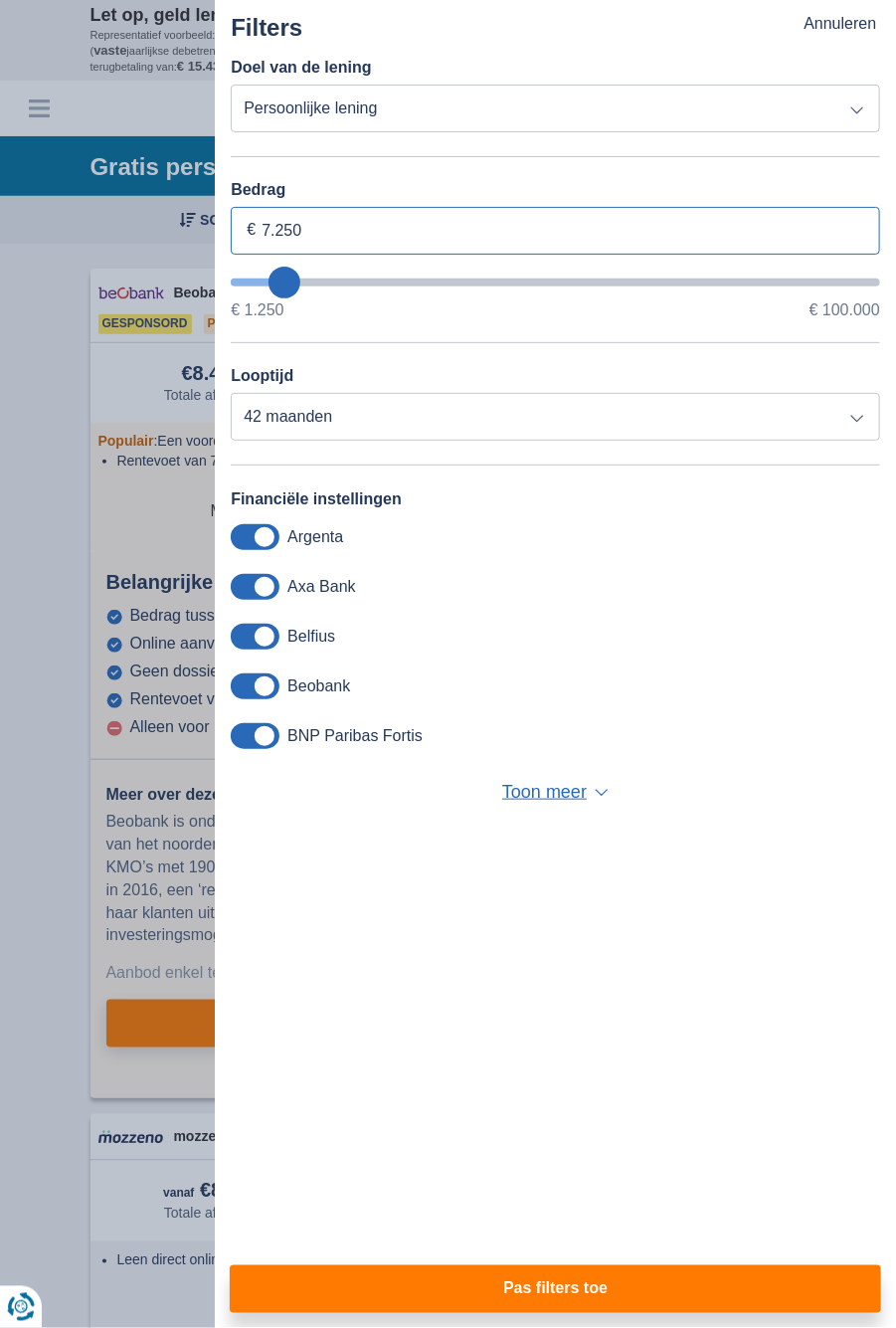 type on "8.250" 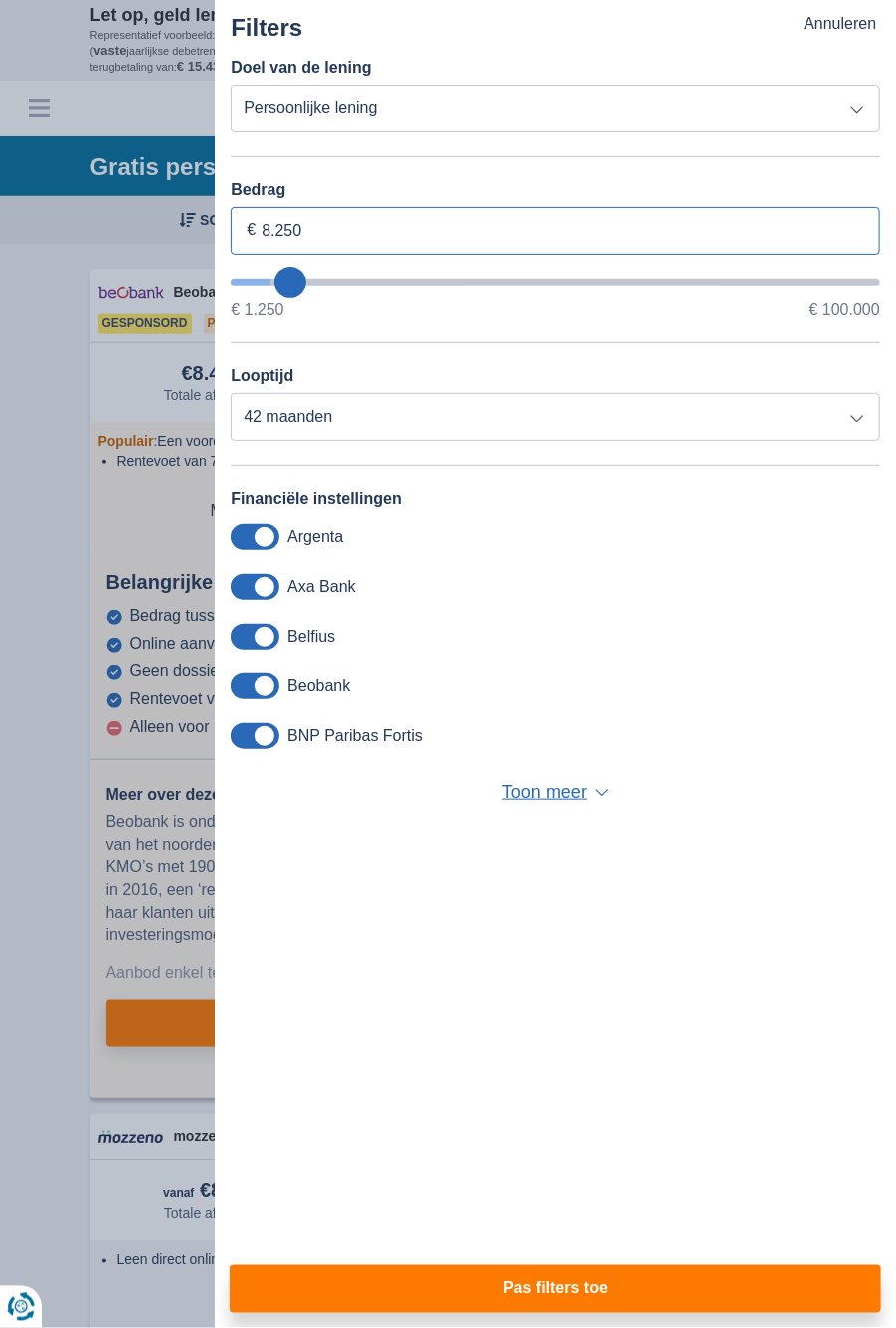 select on "48" 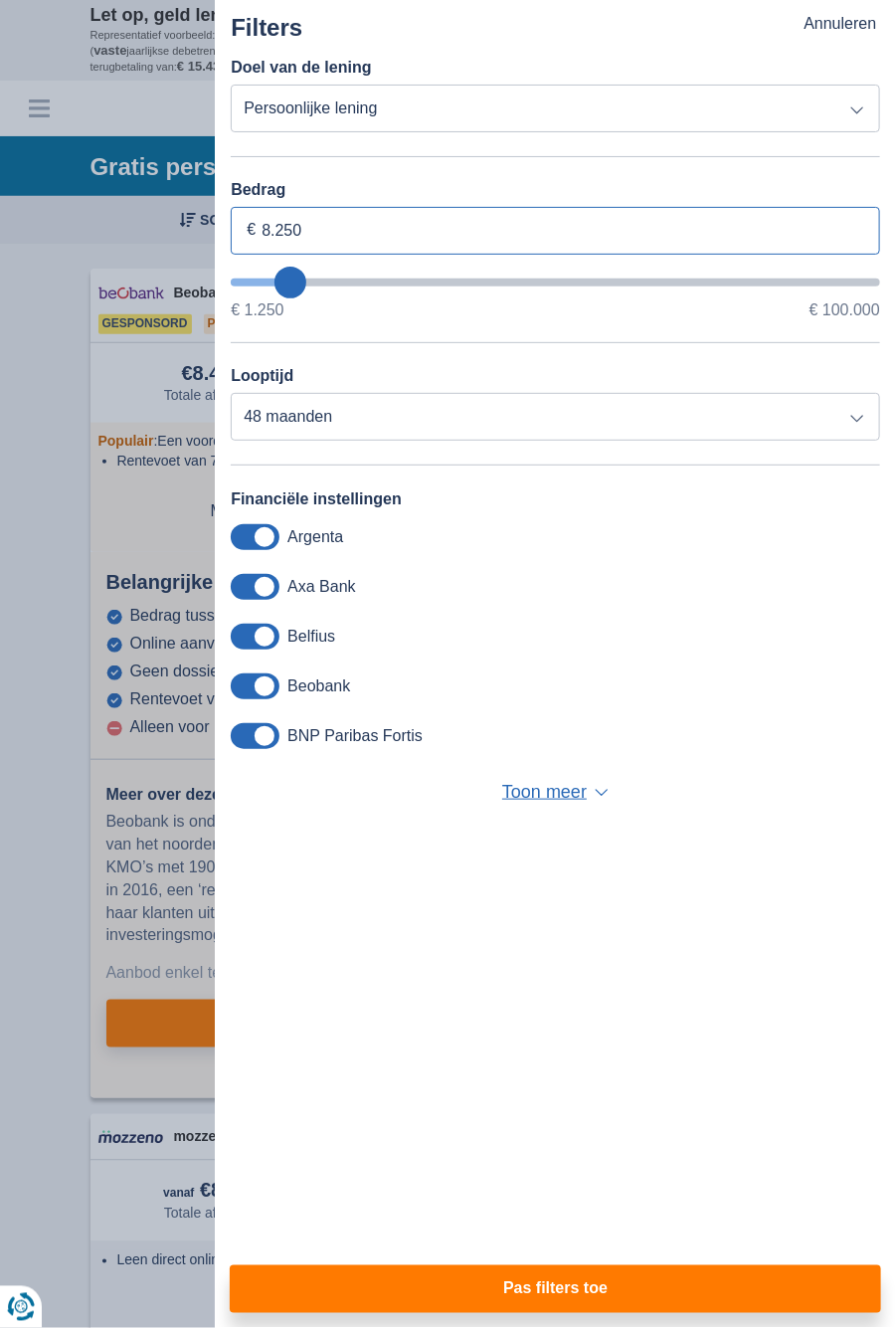 type on "6.250" 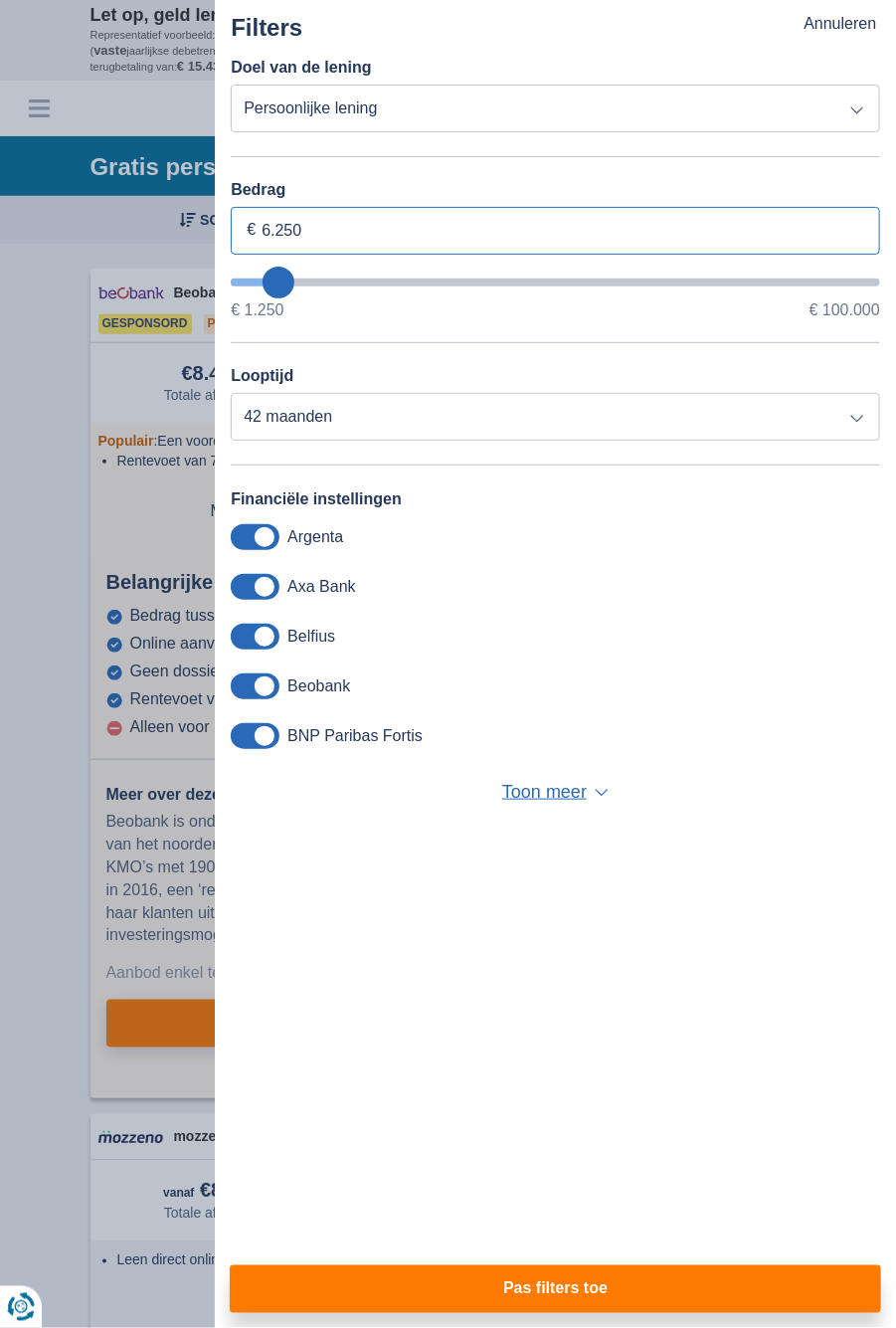type on "6250" 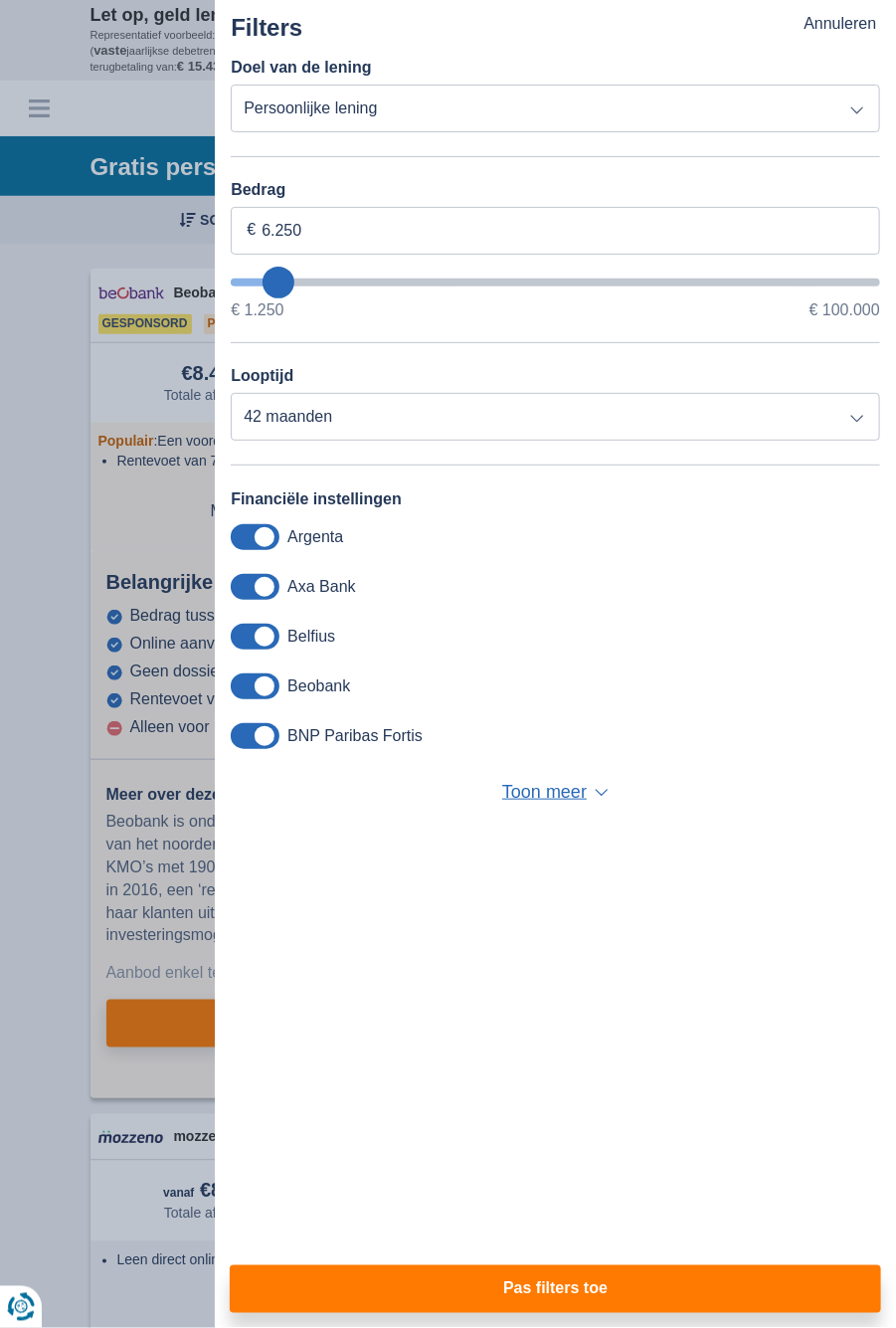 type on "7.250" 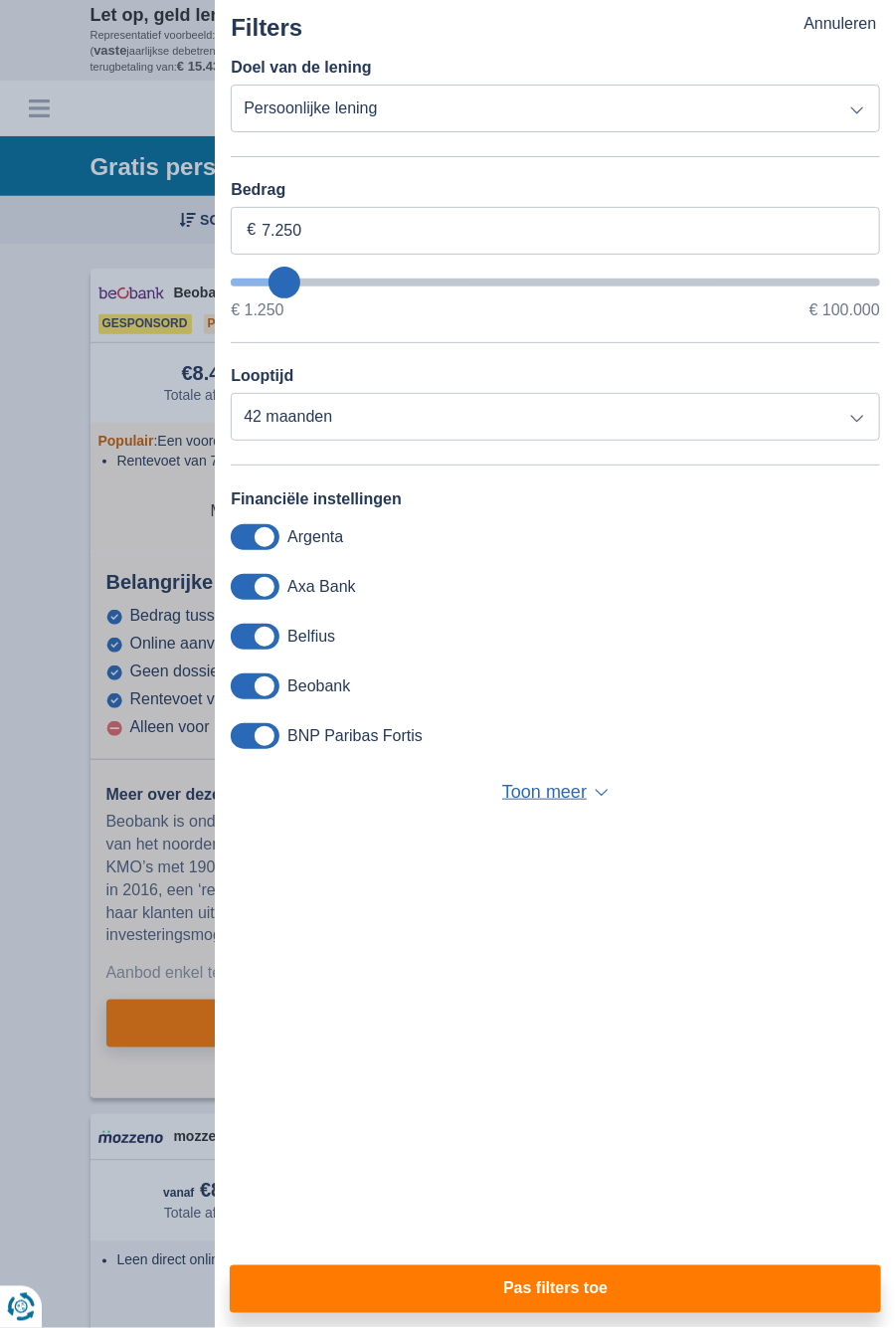 type on "4.250" 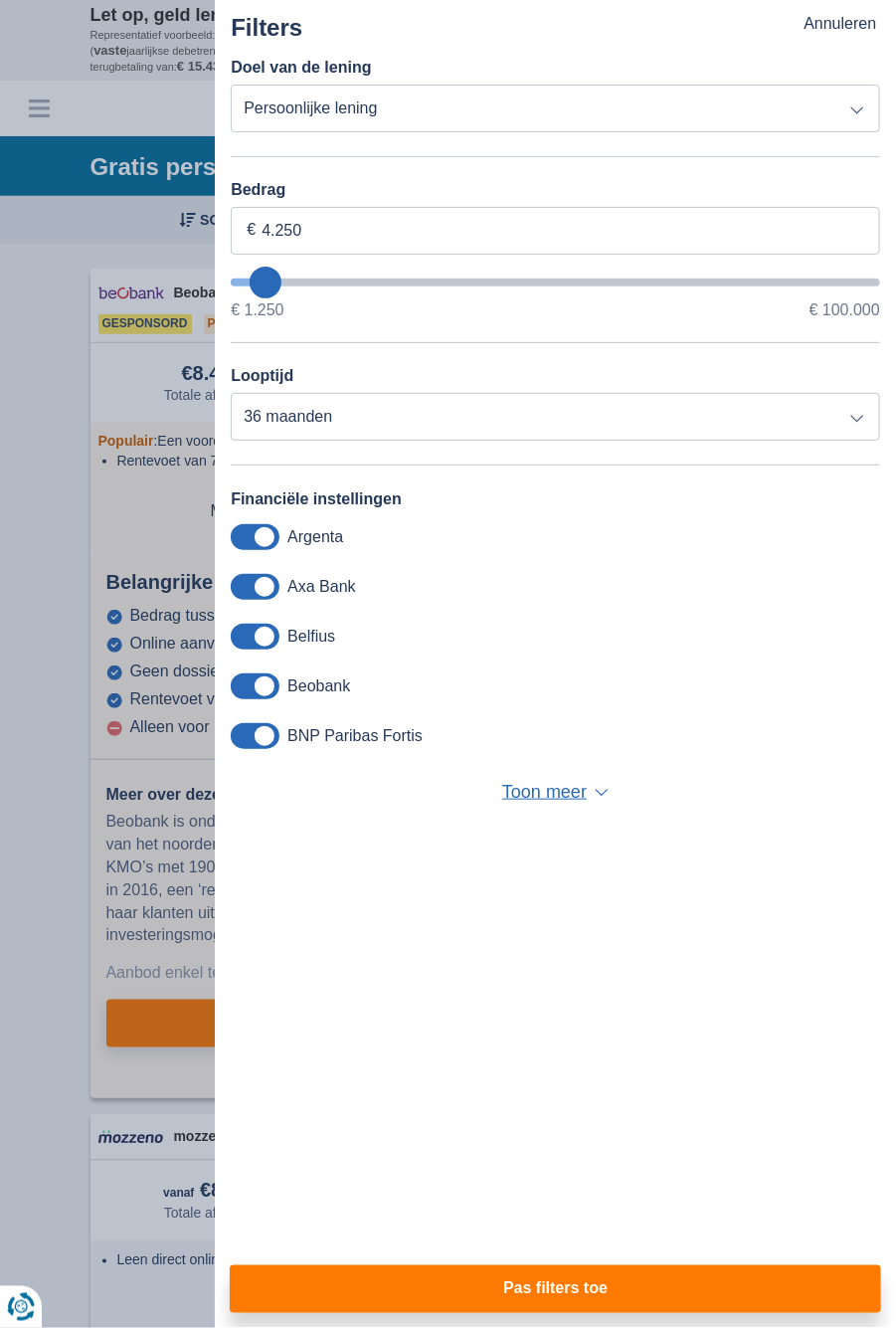 type on "5250" 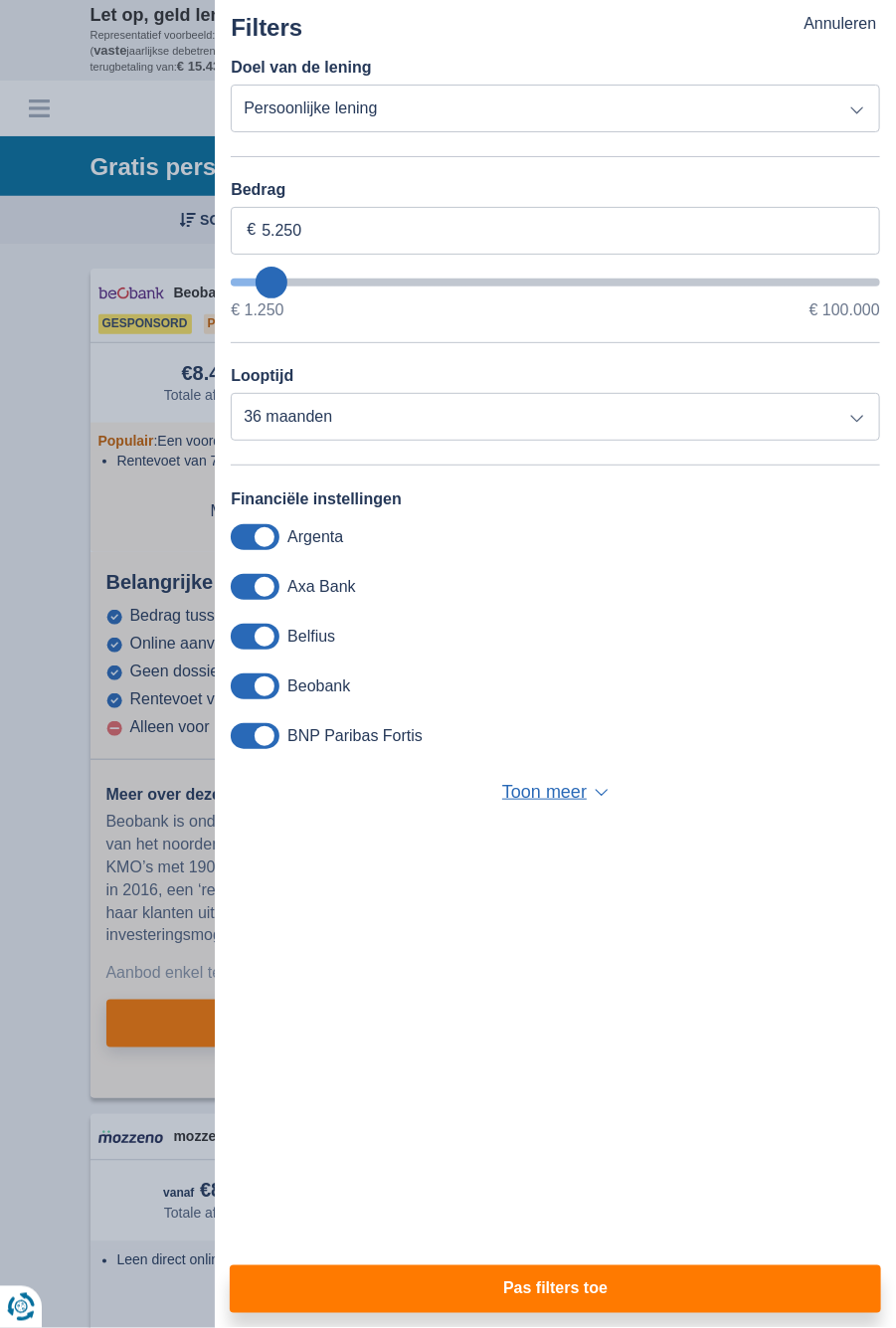type on "8.250" 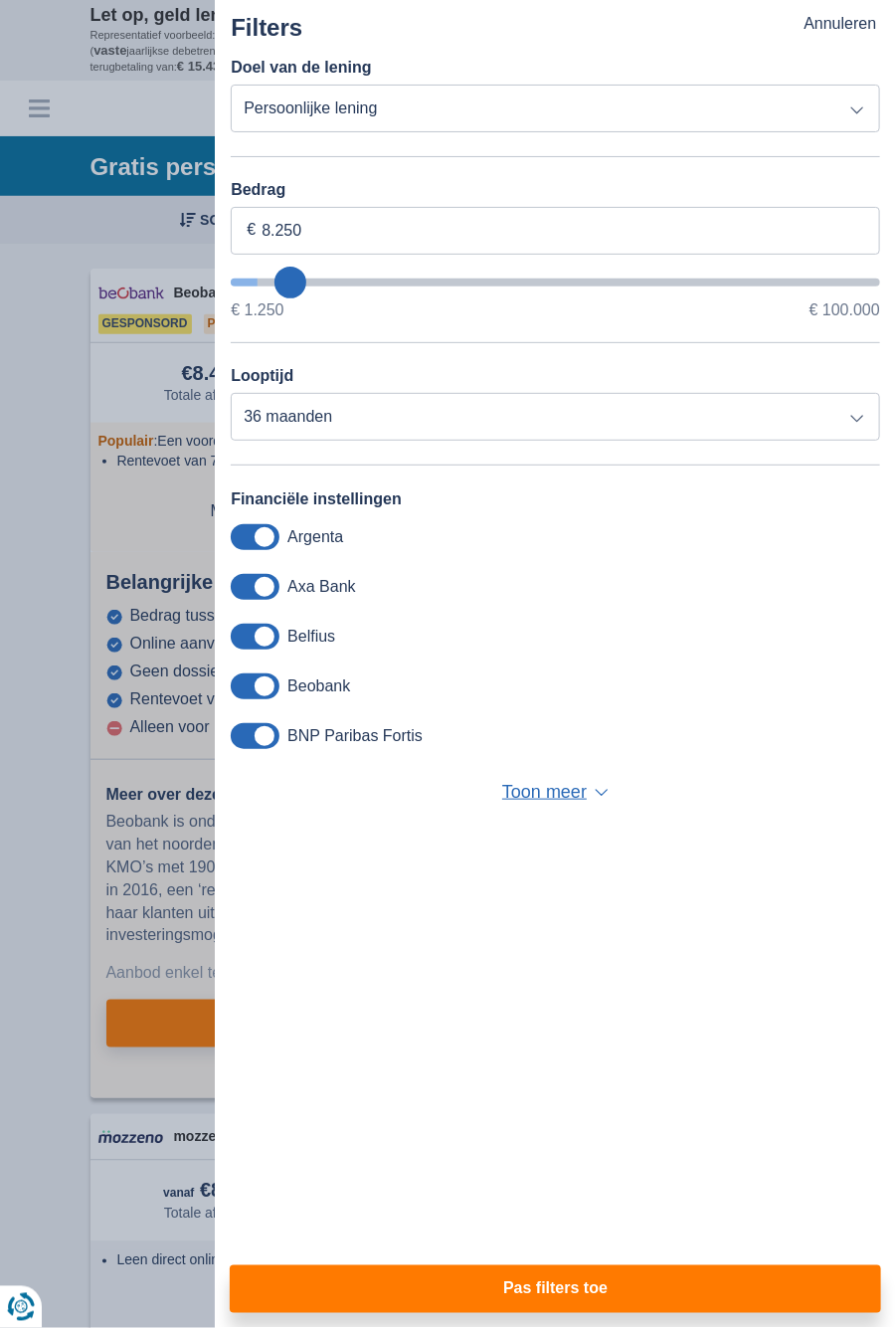 select on "48" 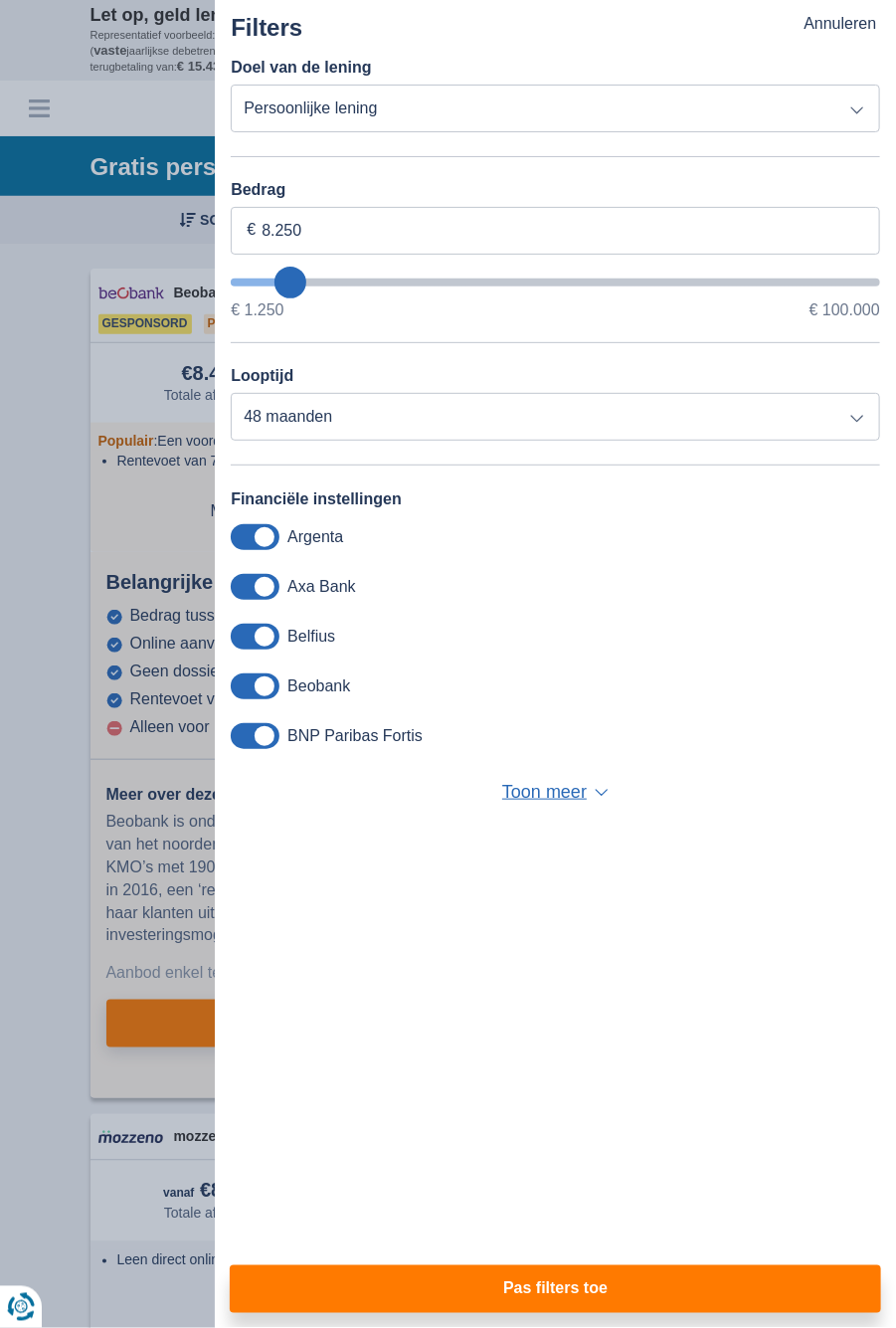 type on "5.250" 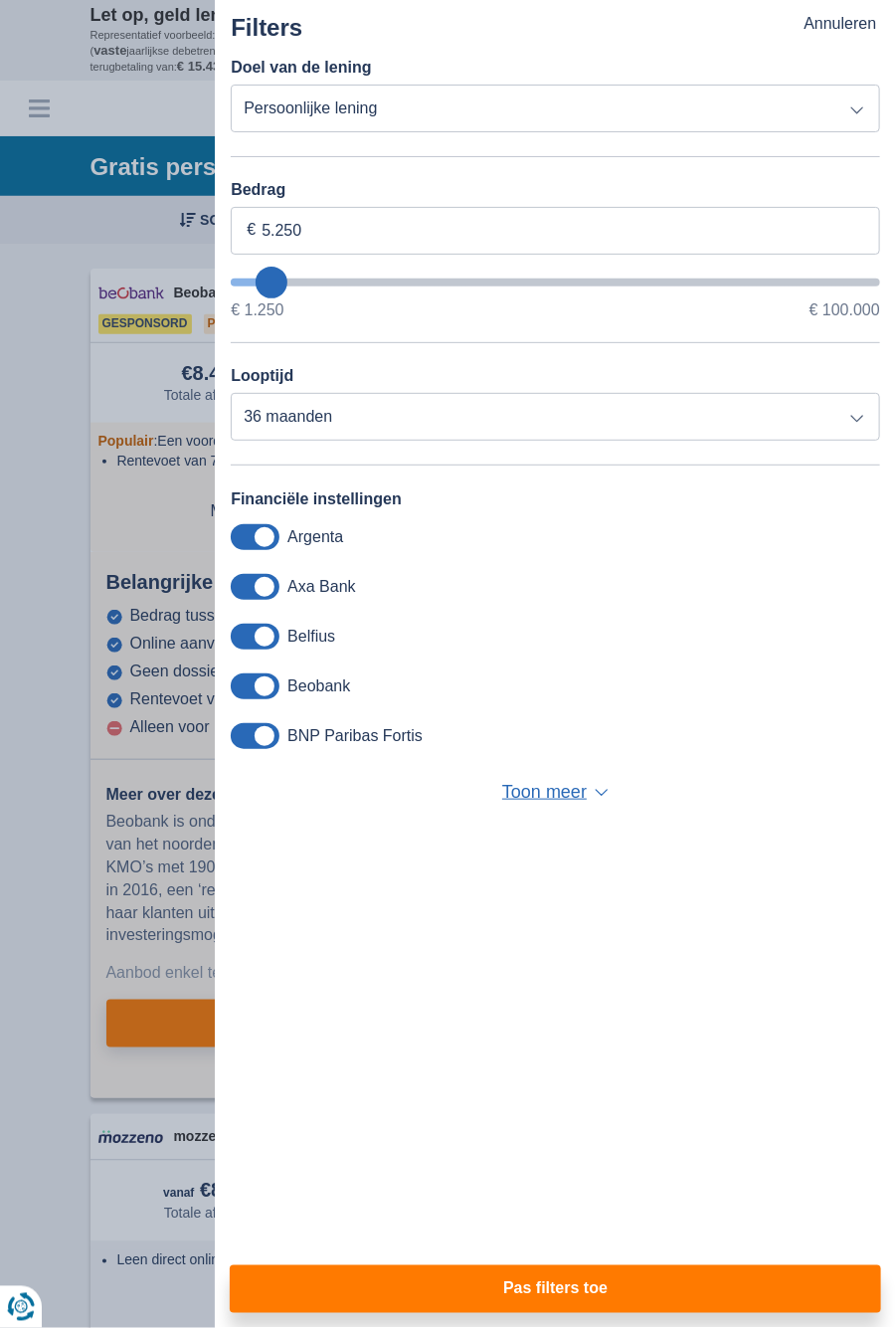 type on "6250" 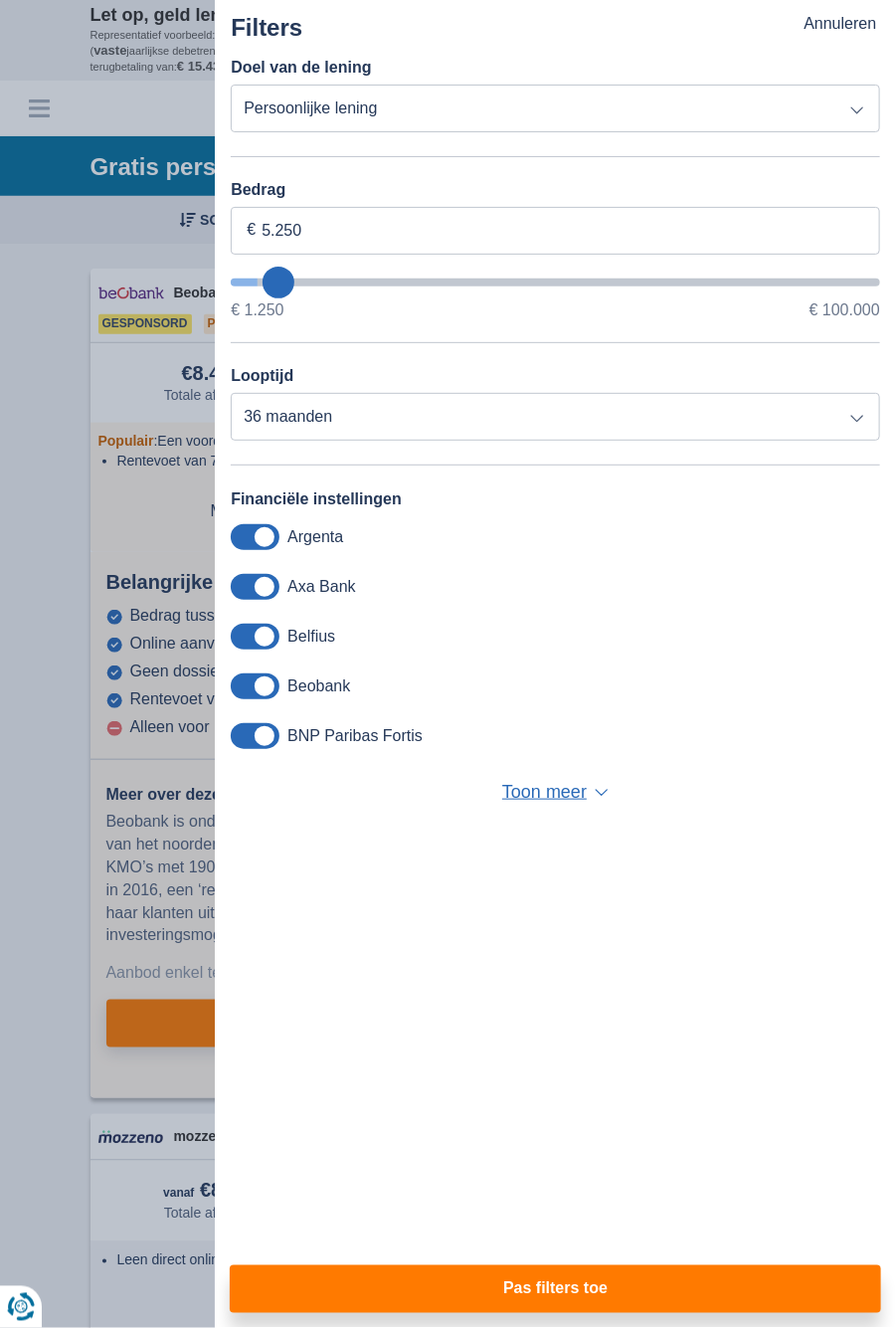 type on "6.250" 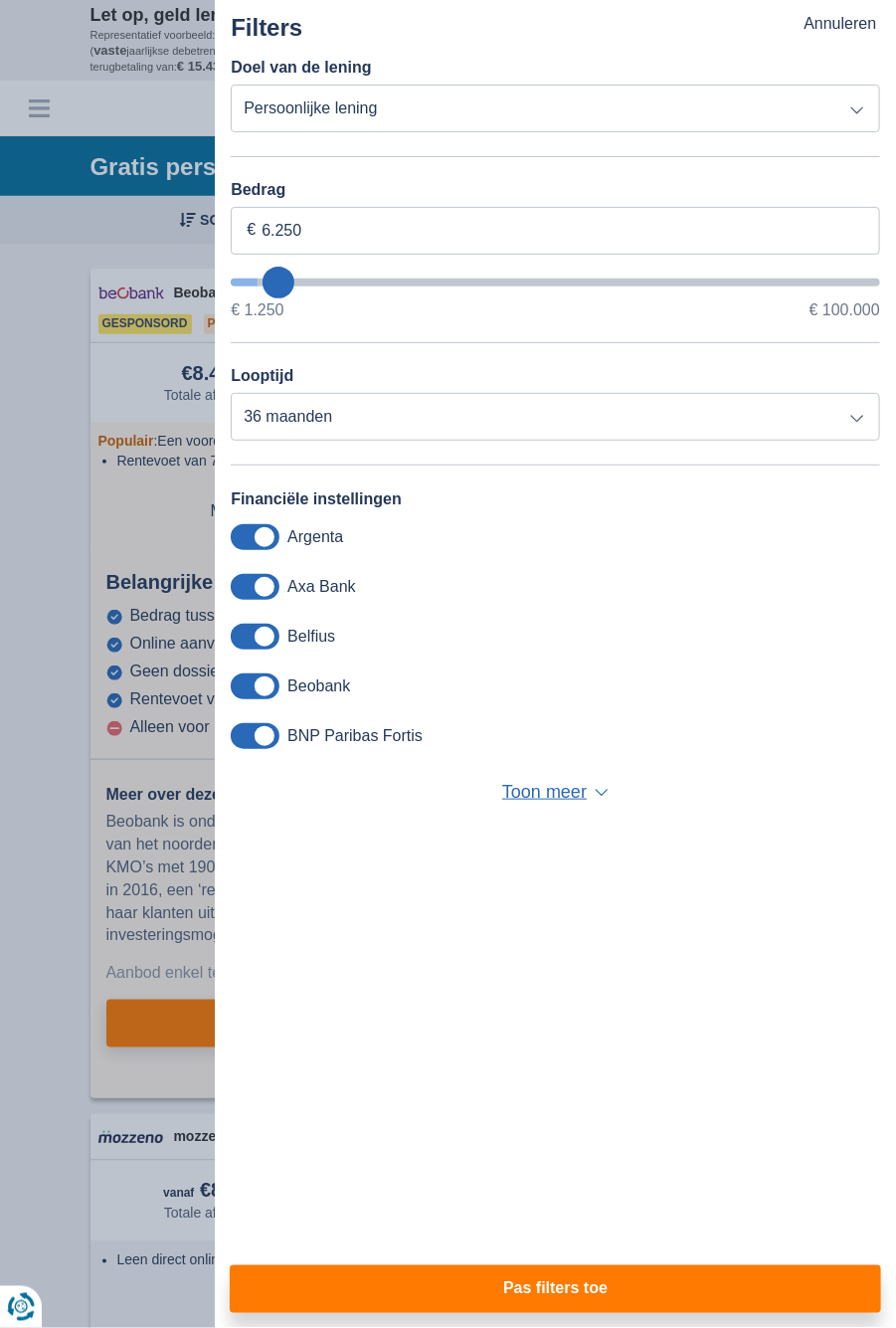 select on "42" 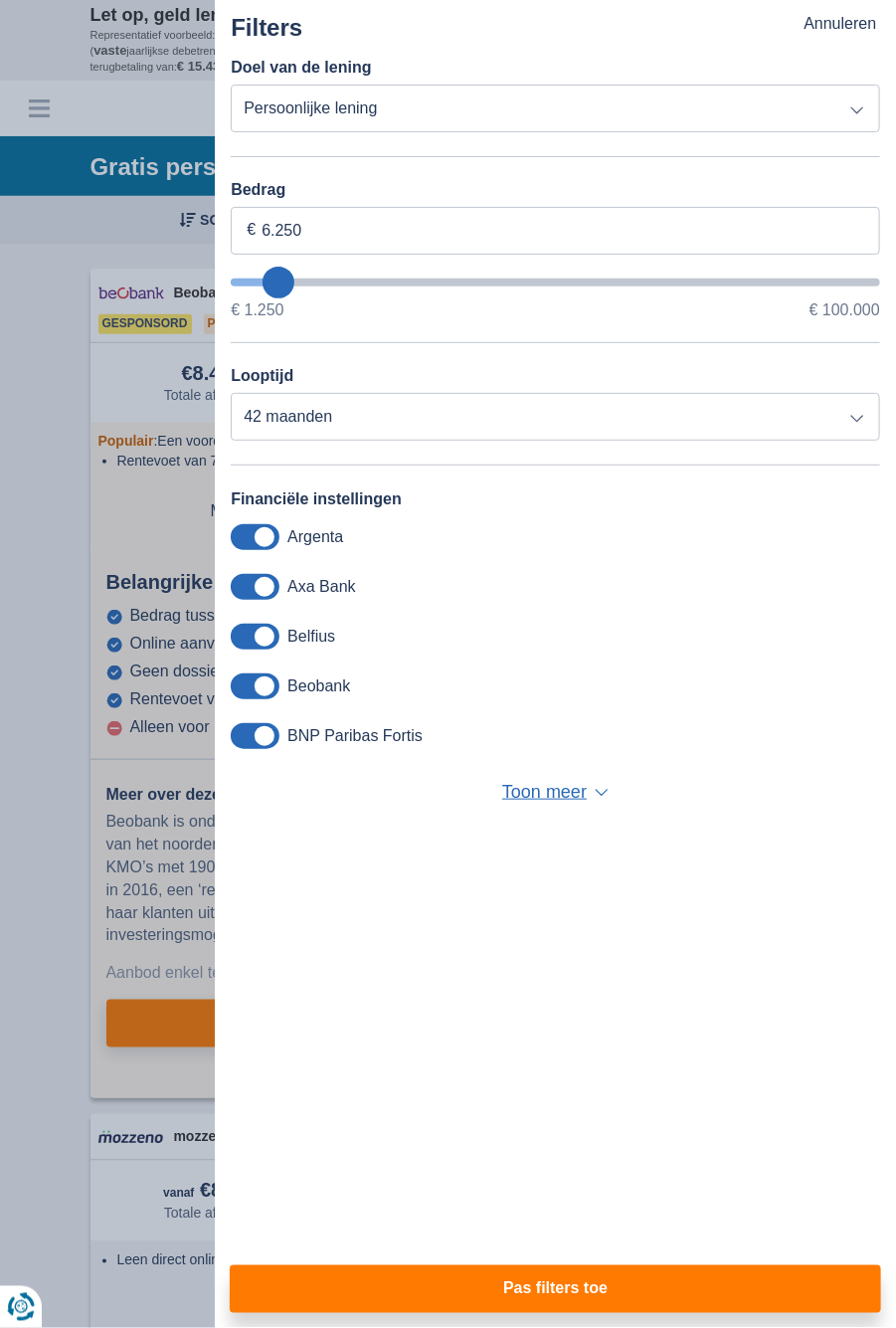 type on "8.250" 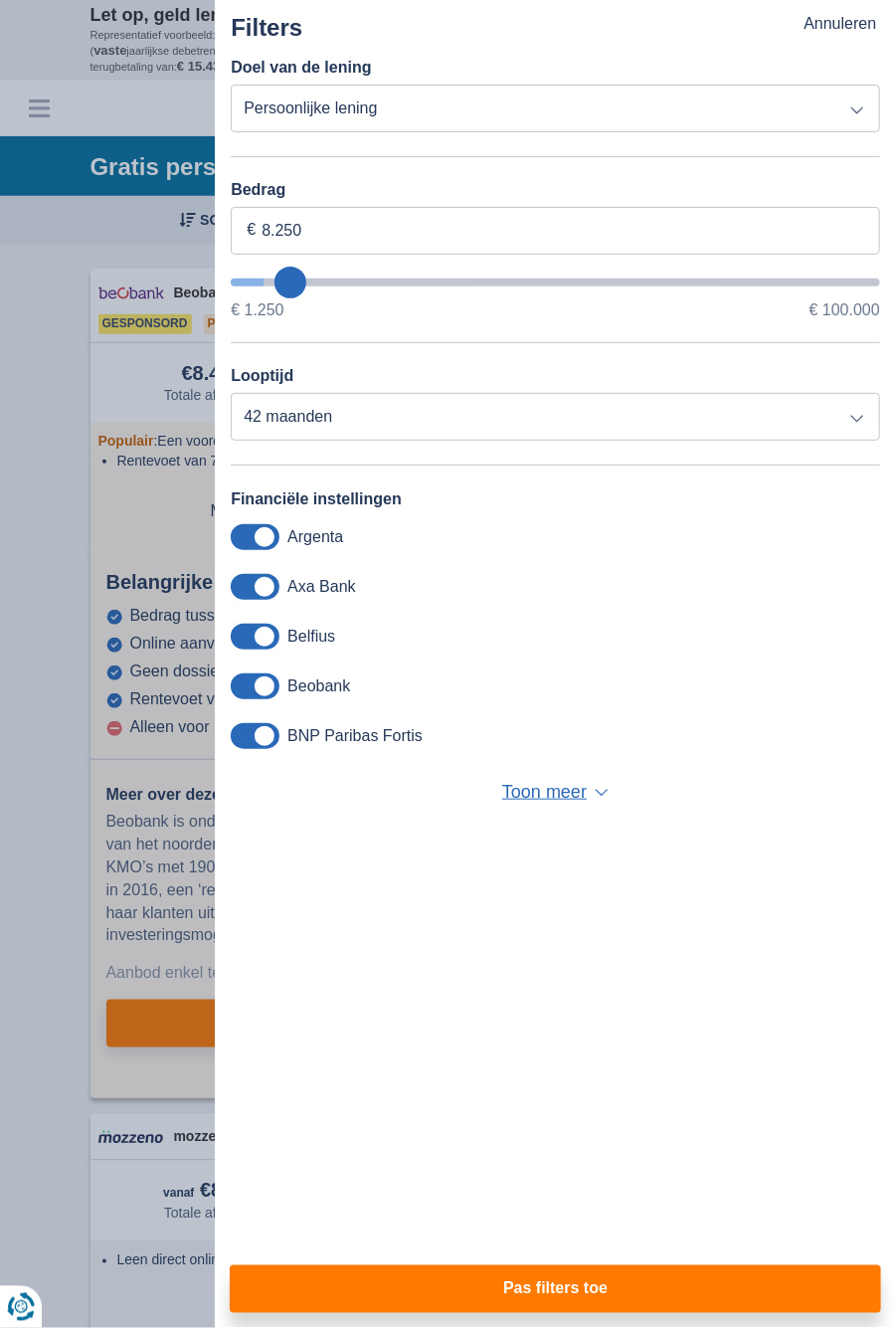 select on "48" 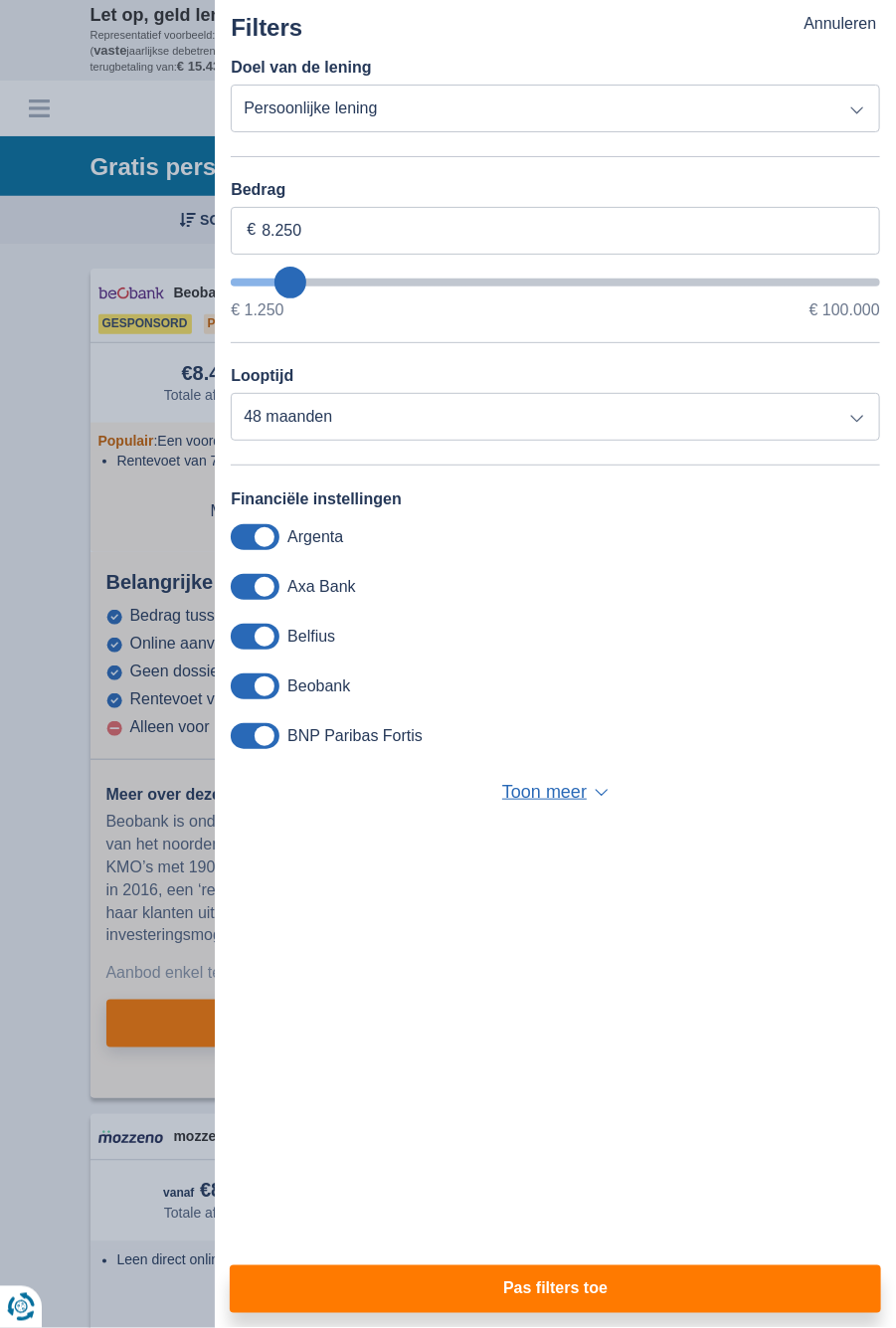 type on "6.250" 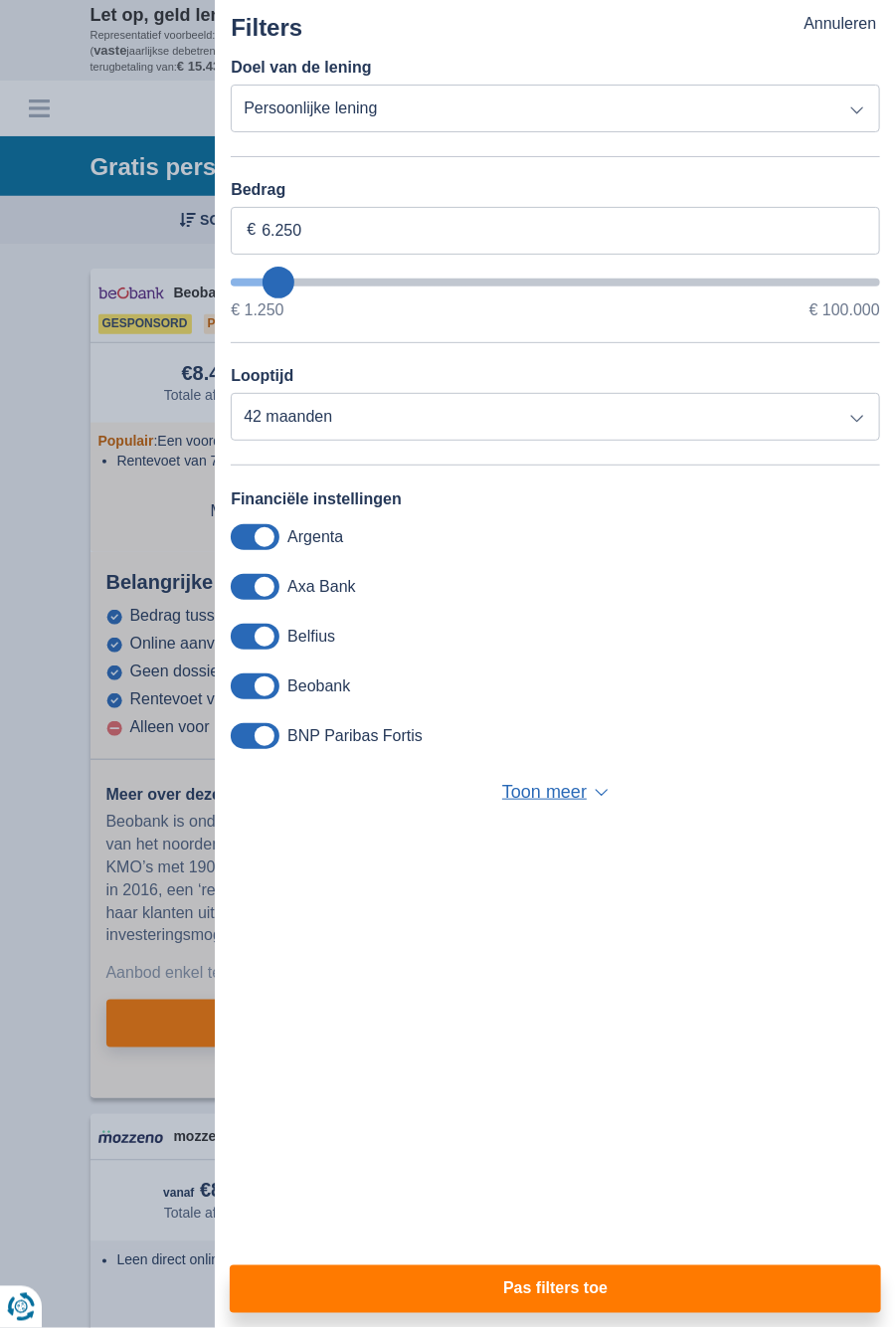 type on "5.250" 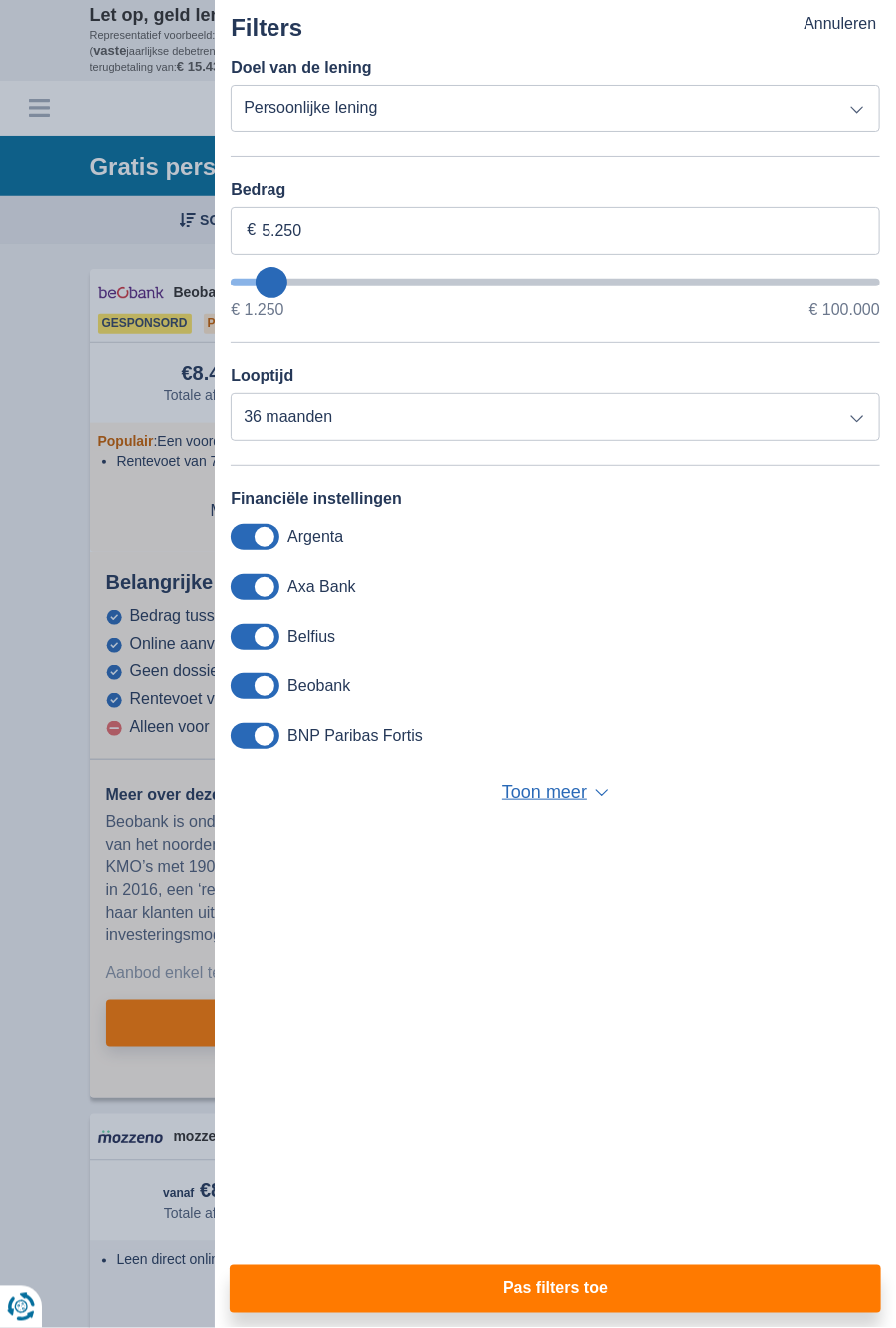type on "4.250" 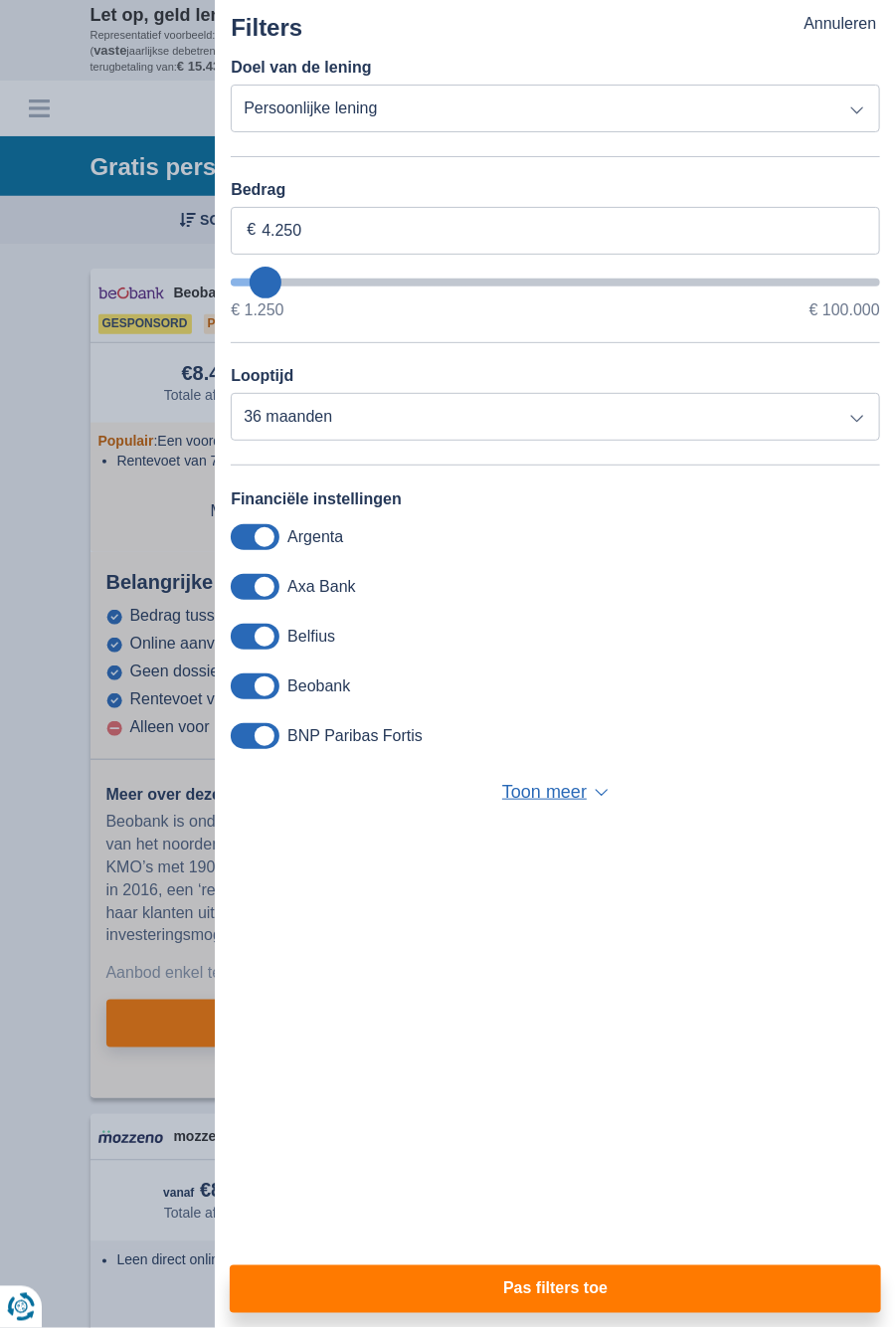 type on "3.250" 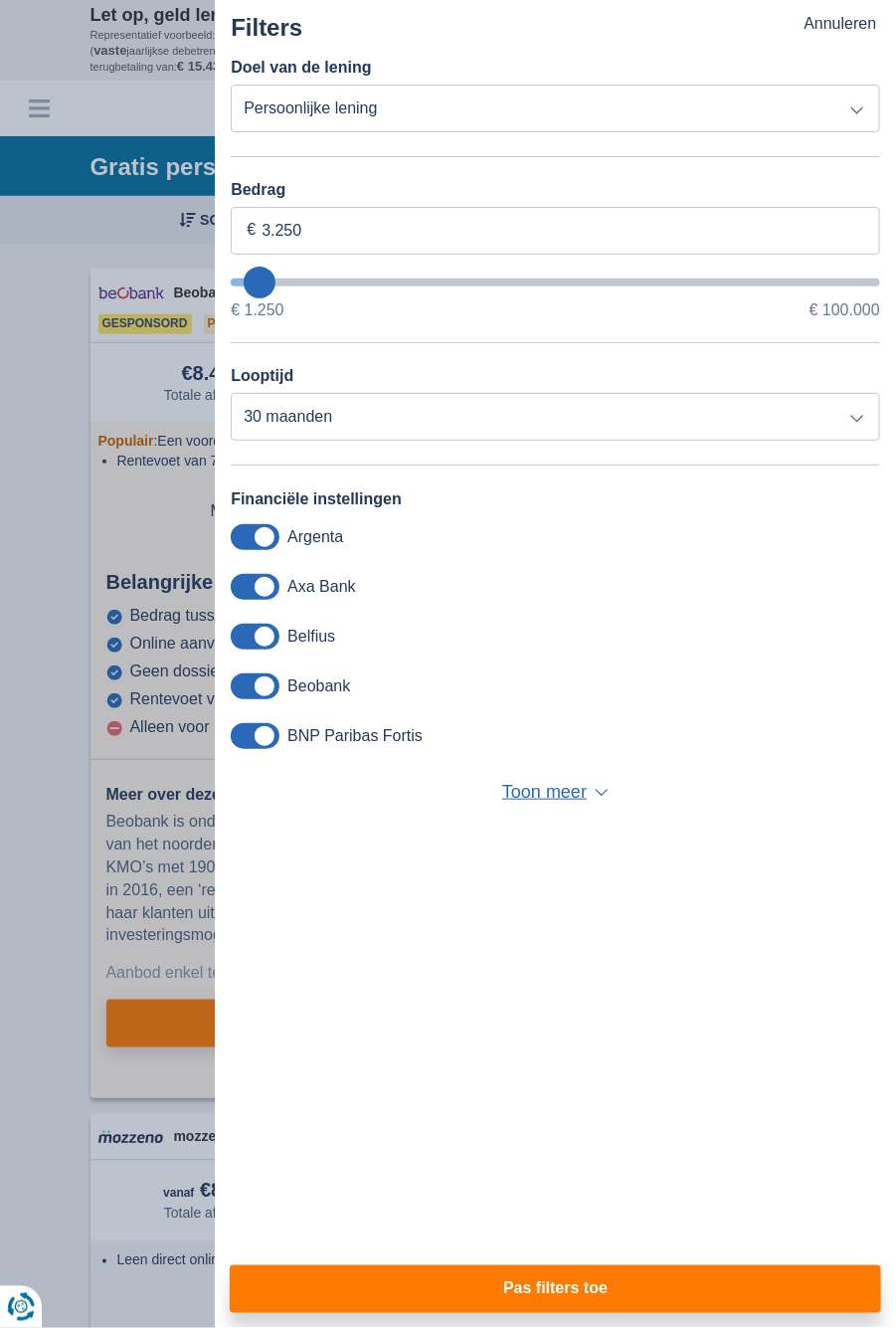 type on "2.250" 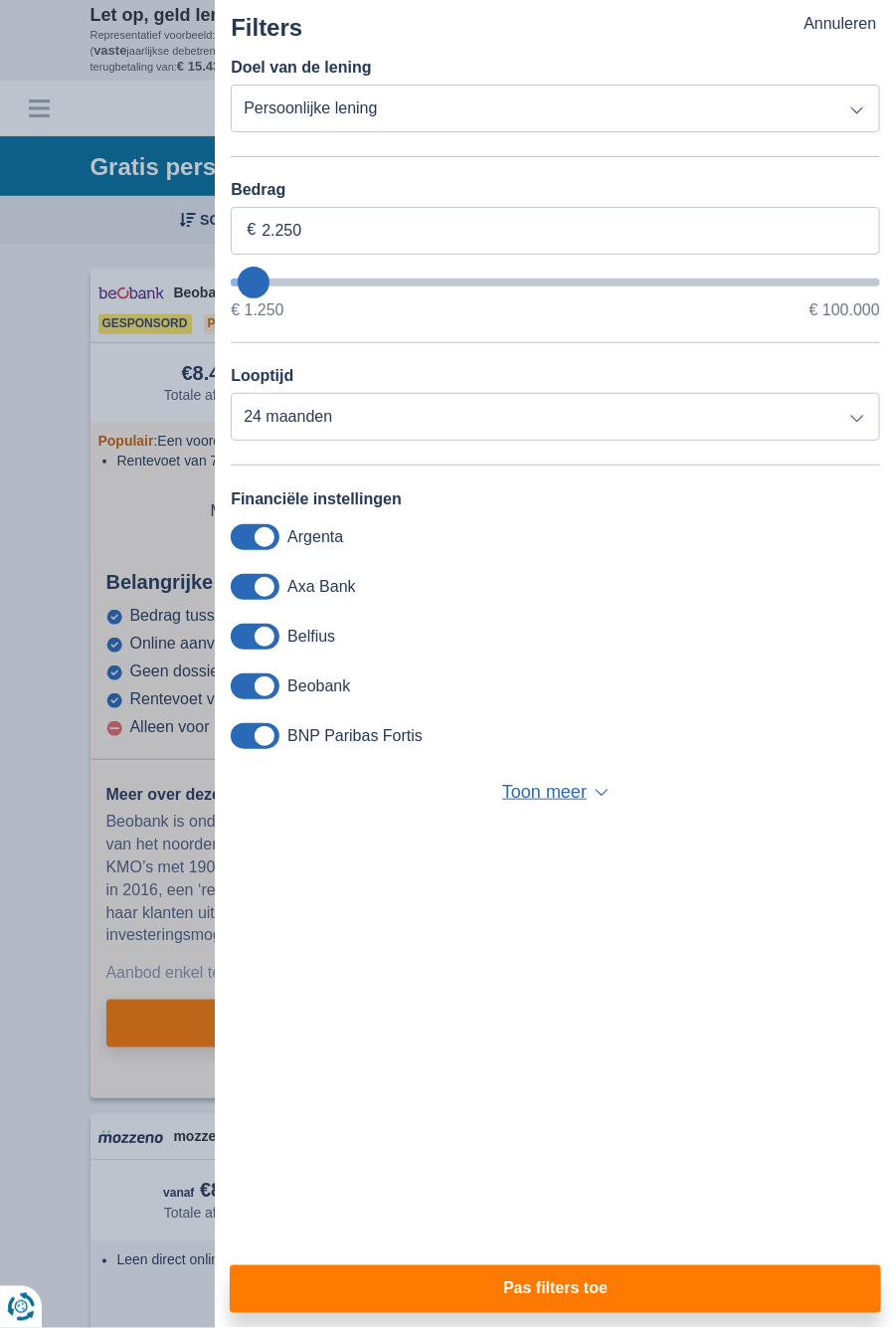 type on "2250" 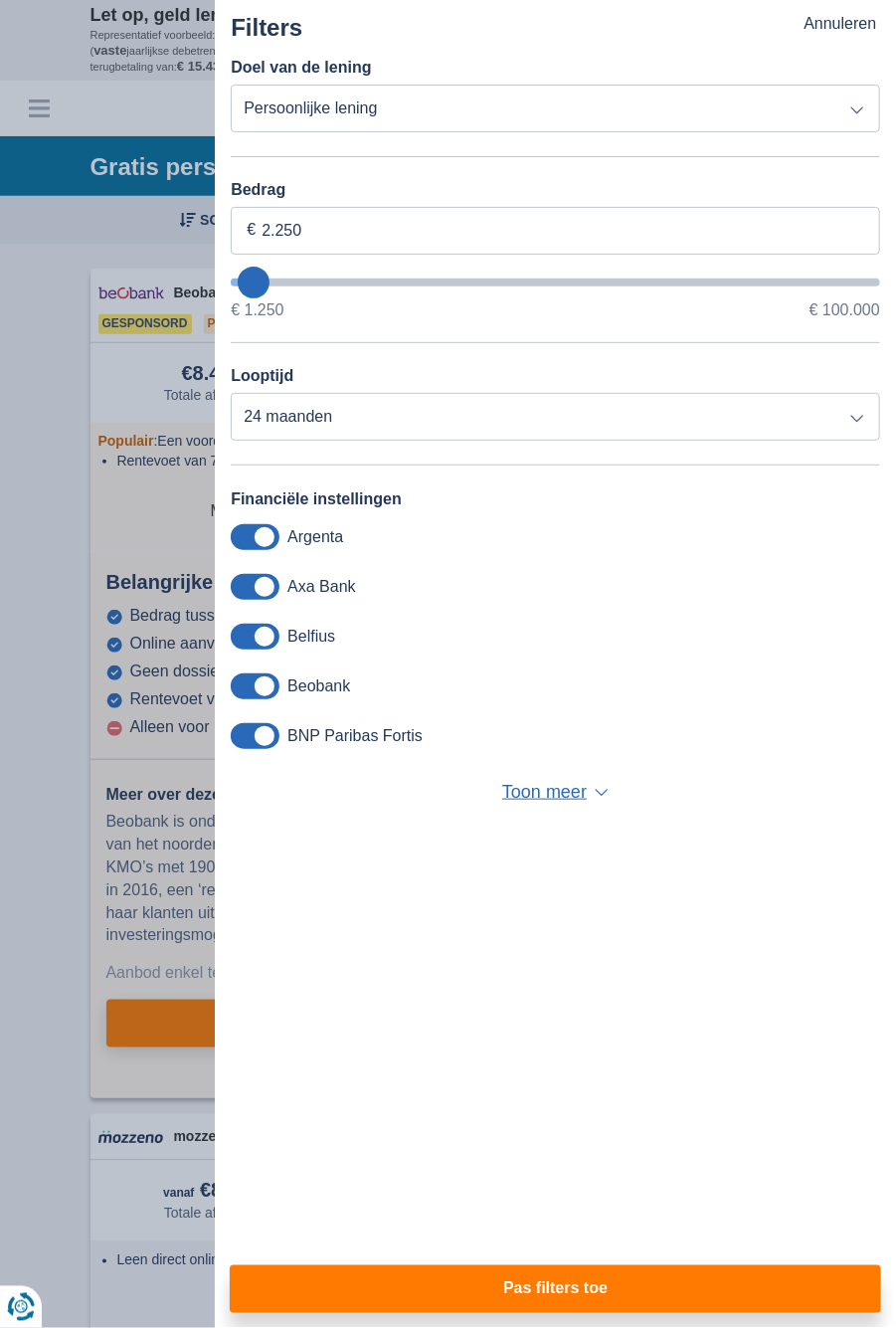 type on "1.250" 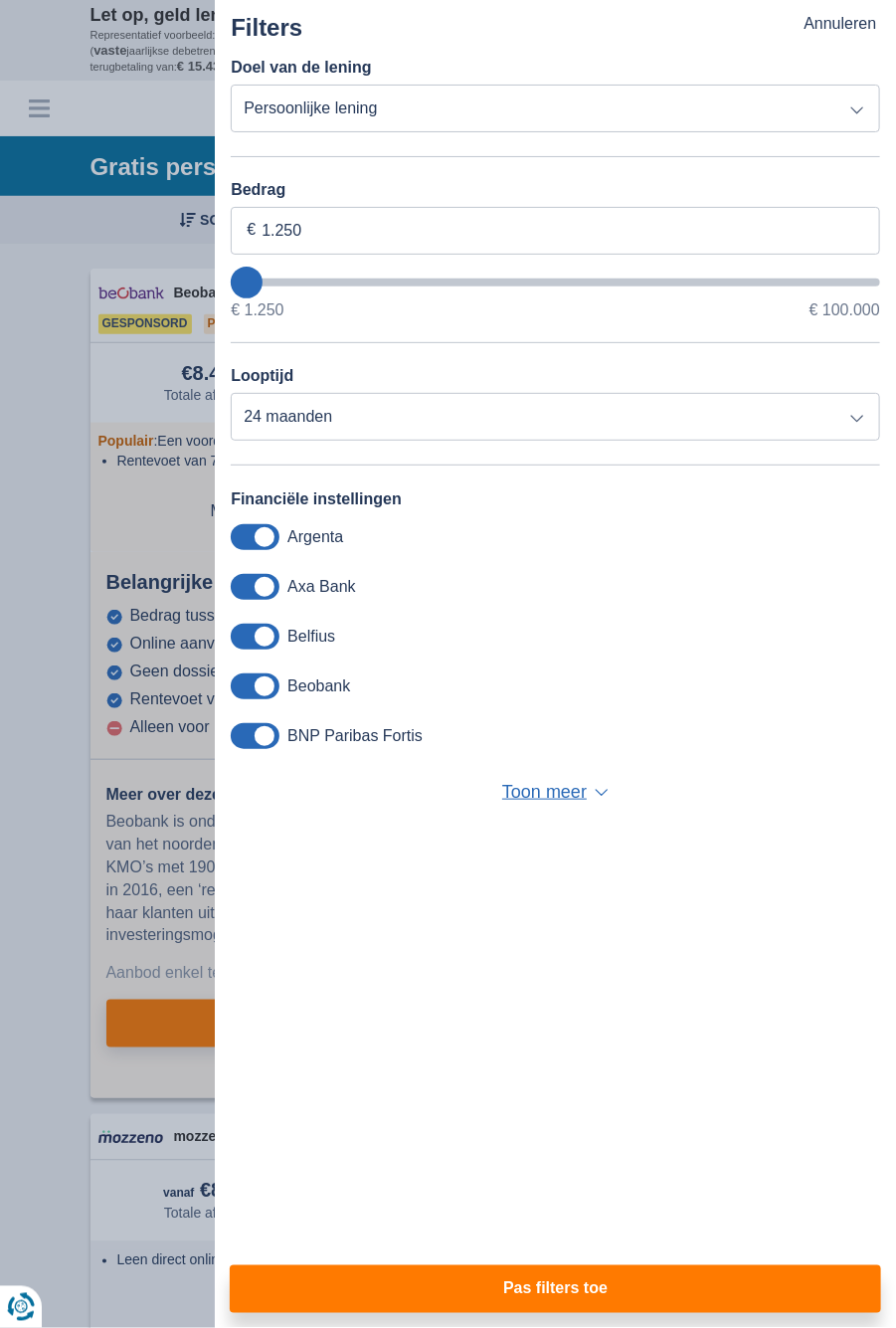 type on "3.250" 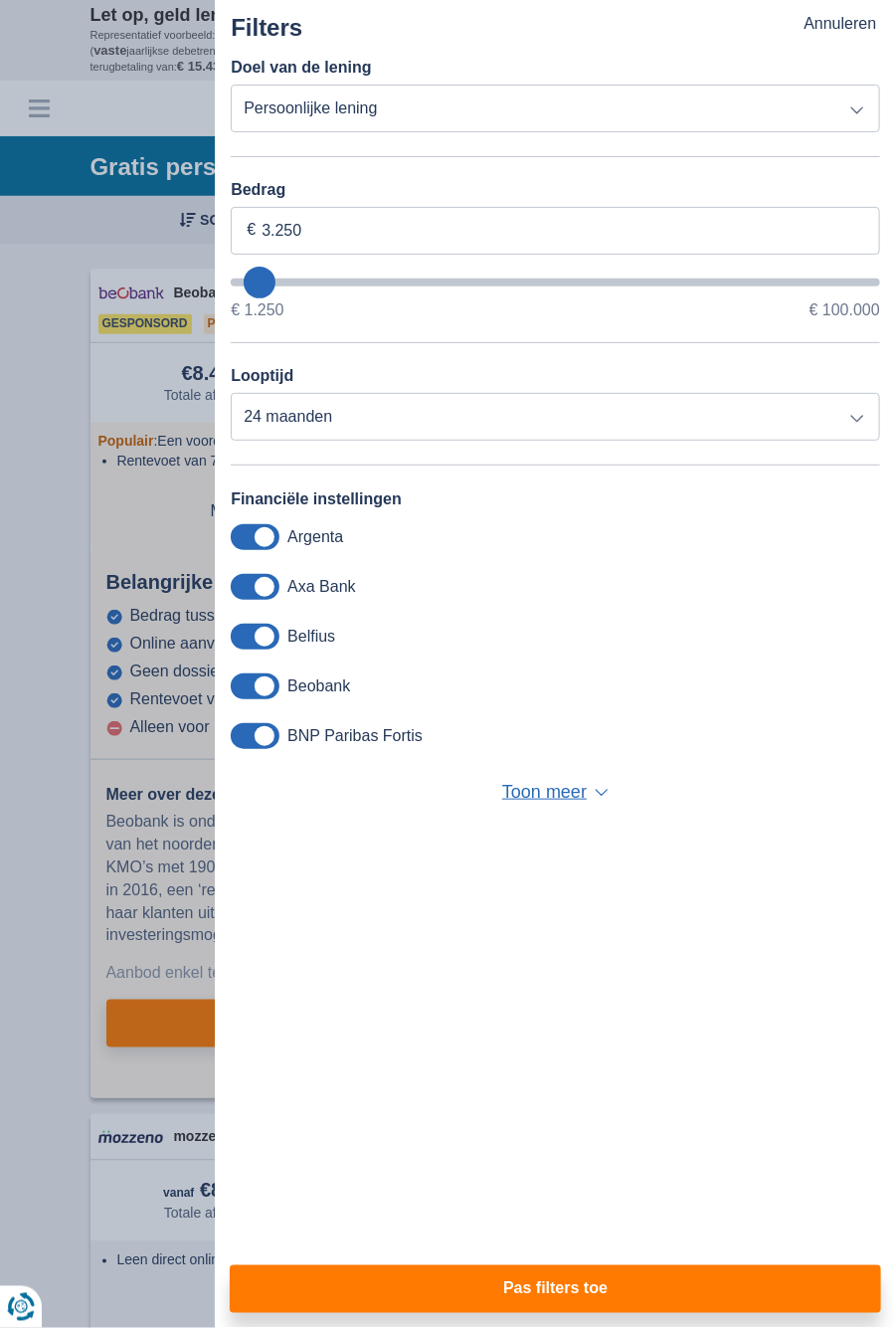 select on "30" 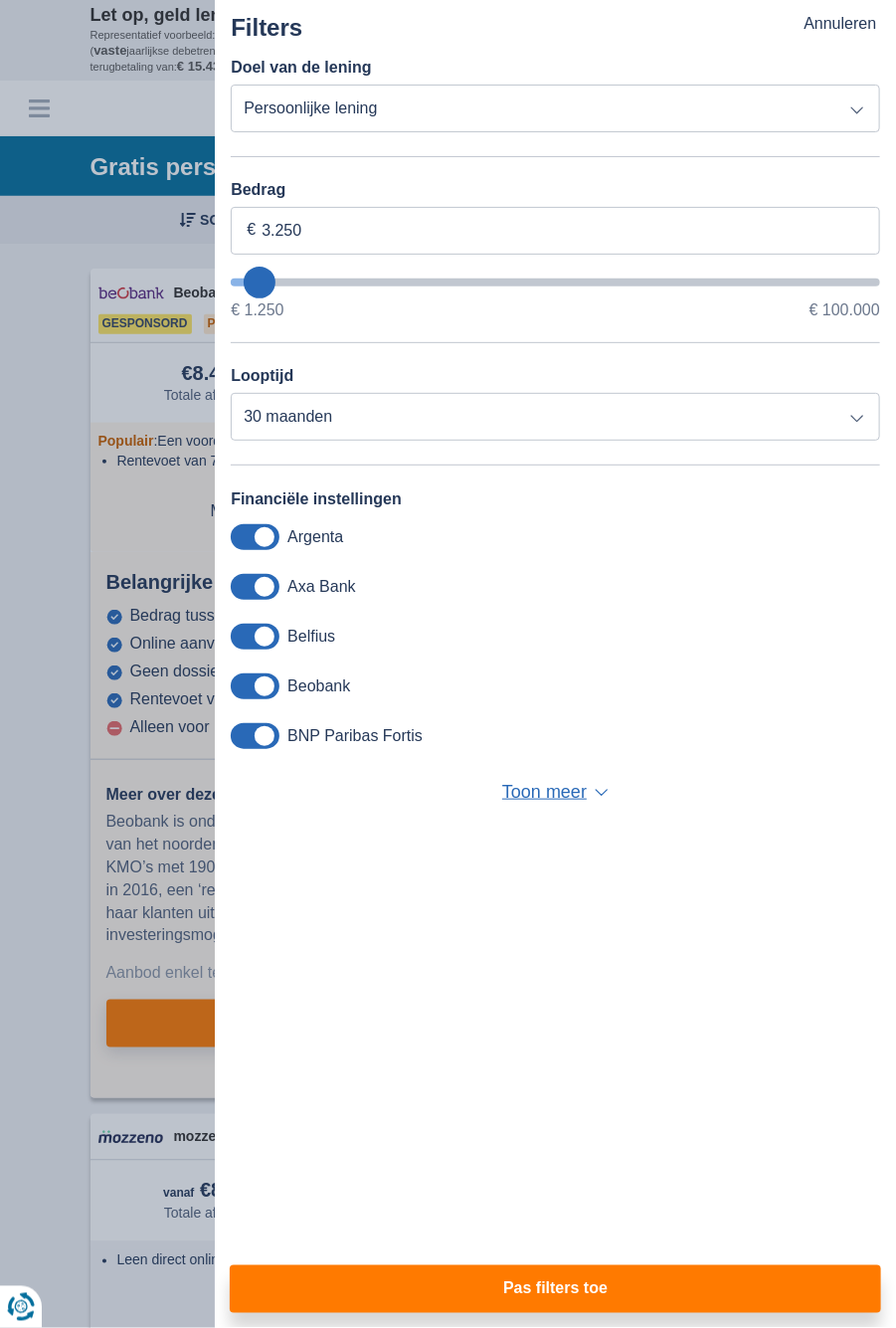 type on "5.250" 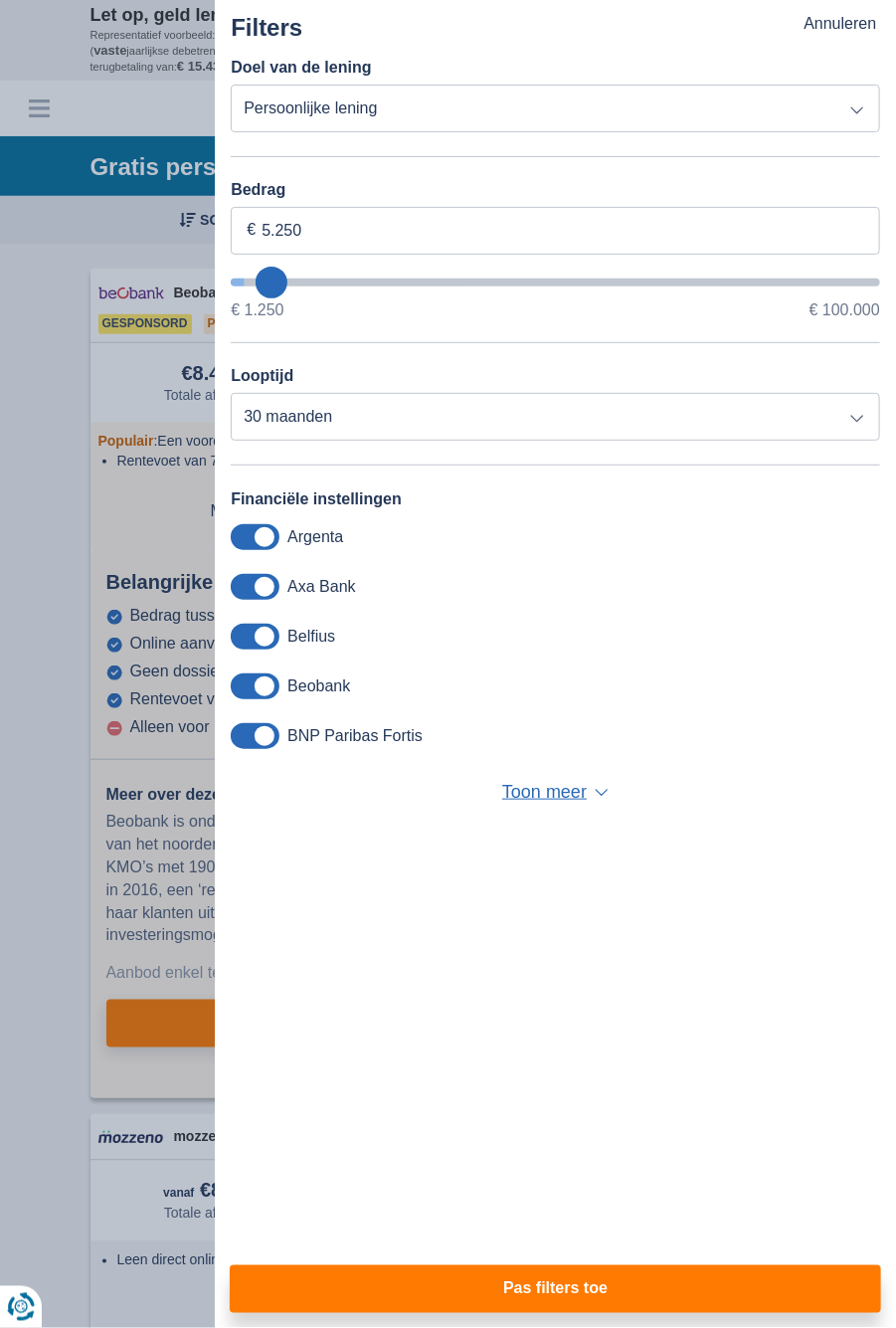 select on "36" 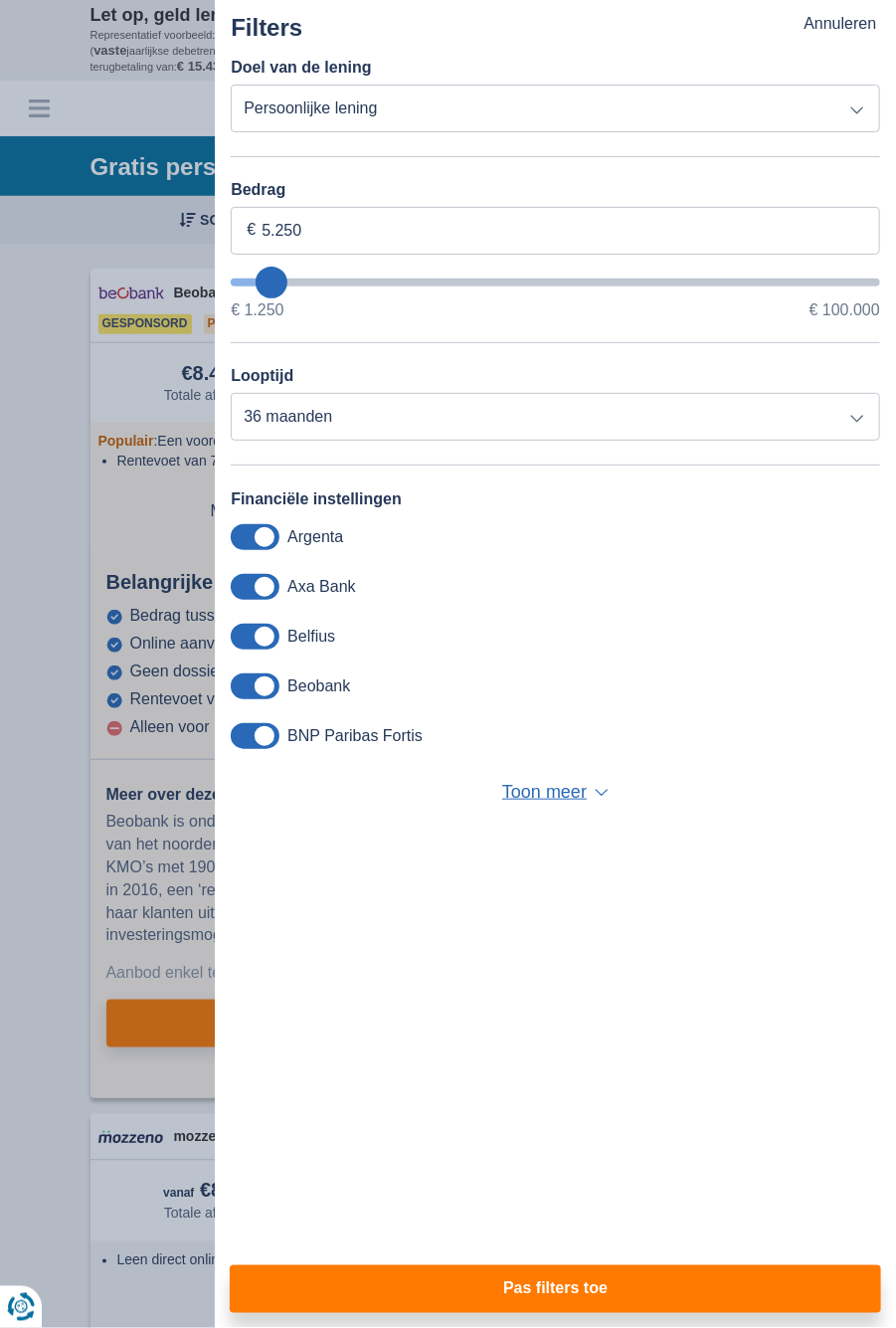 type on "4.250" 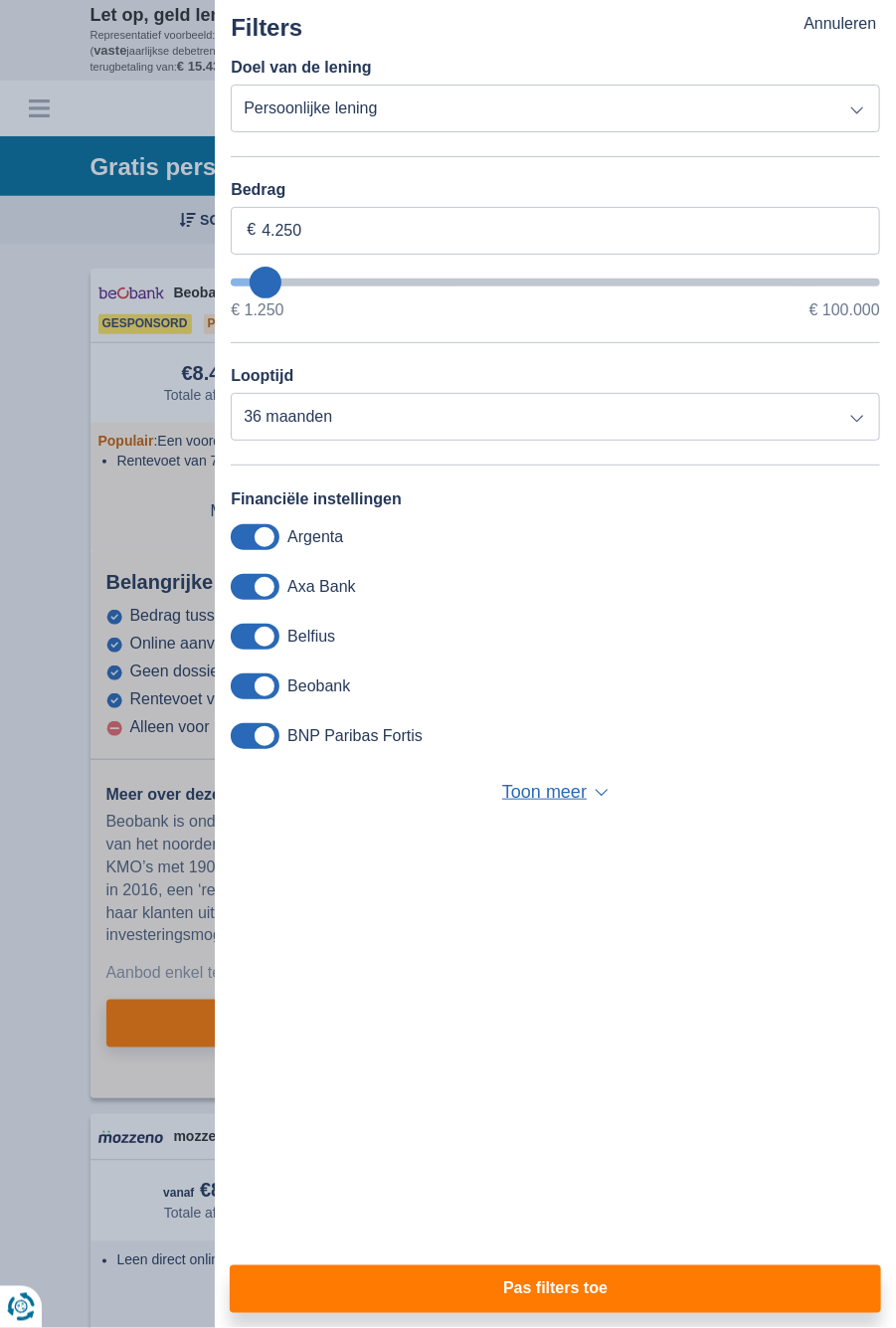 type on "5.250" 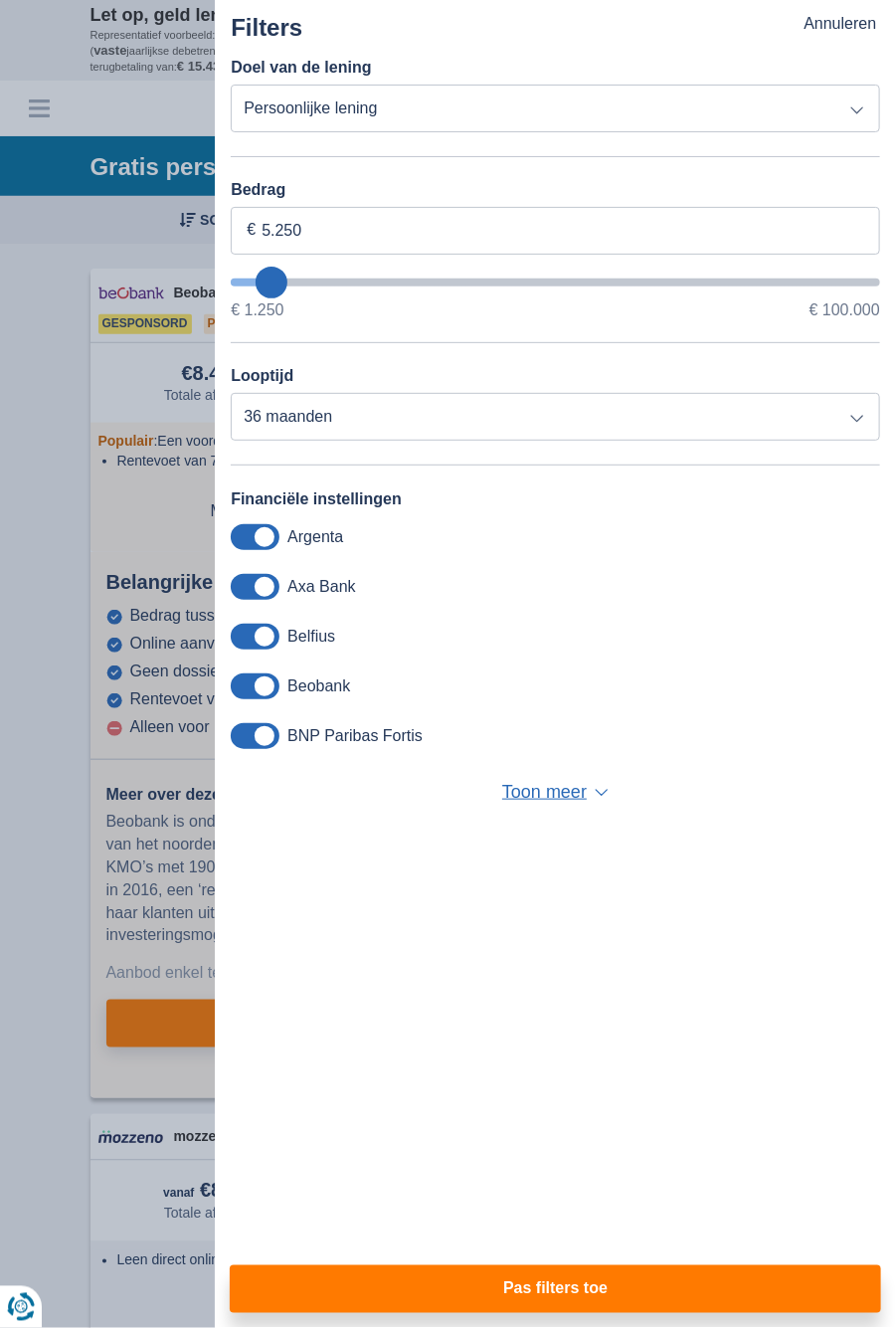 type on "4250" 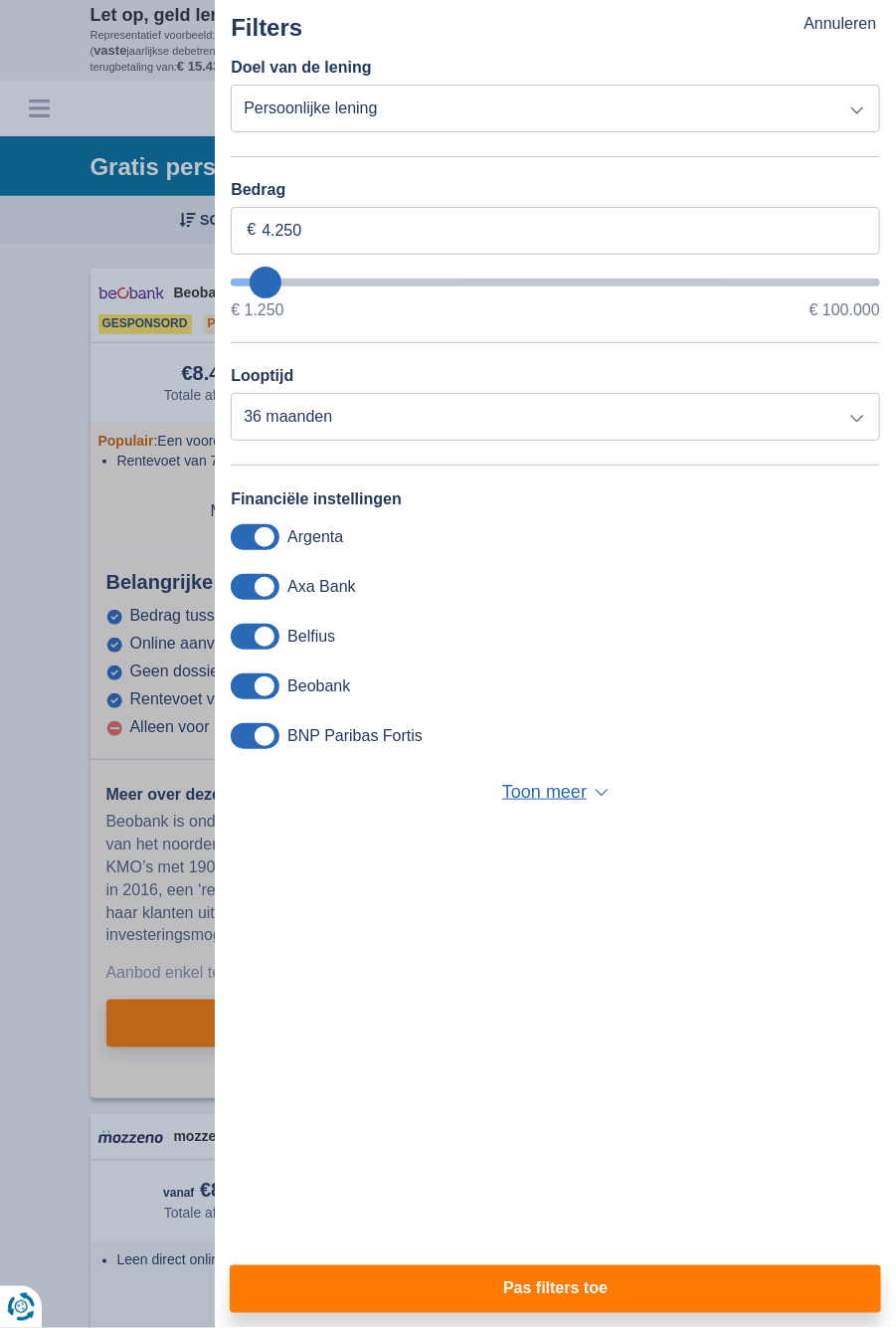 type on "5.250" 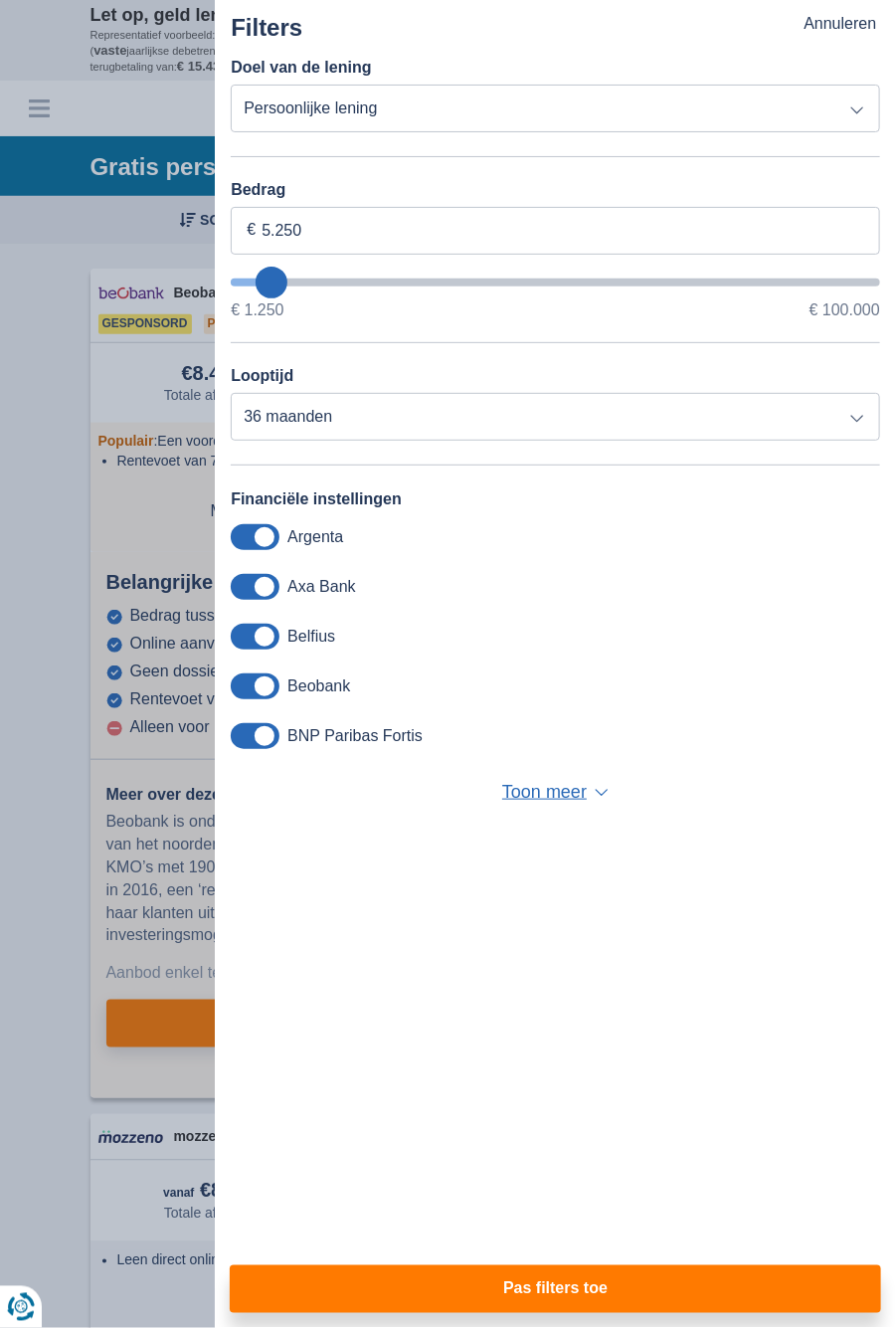 type on "5250" 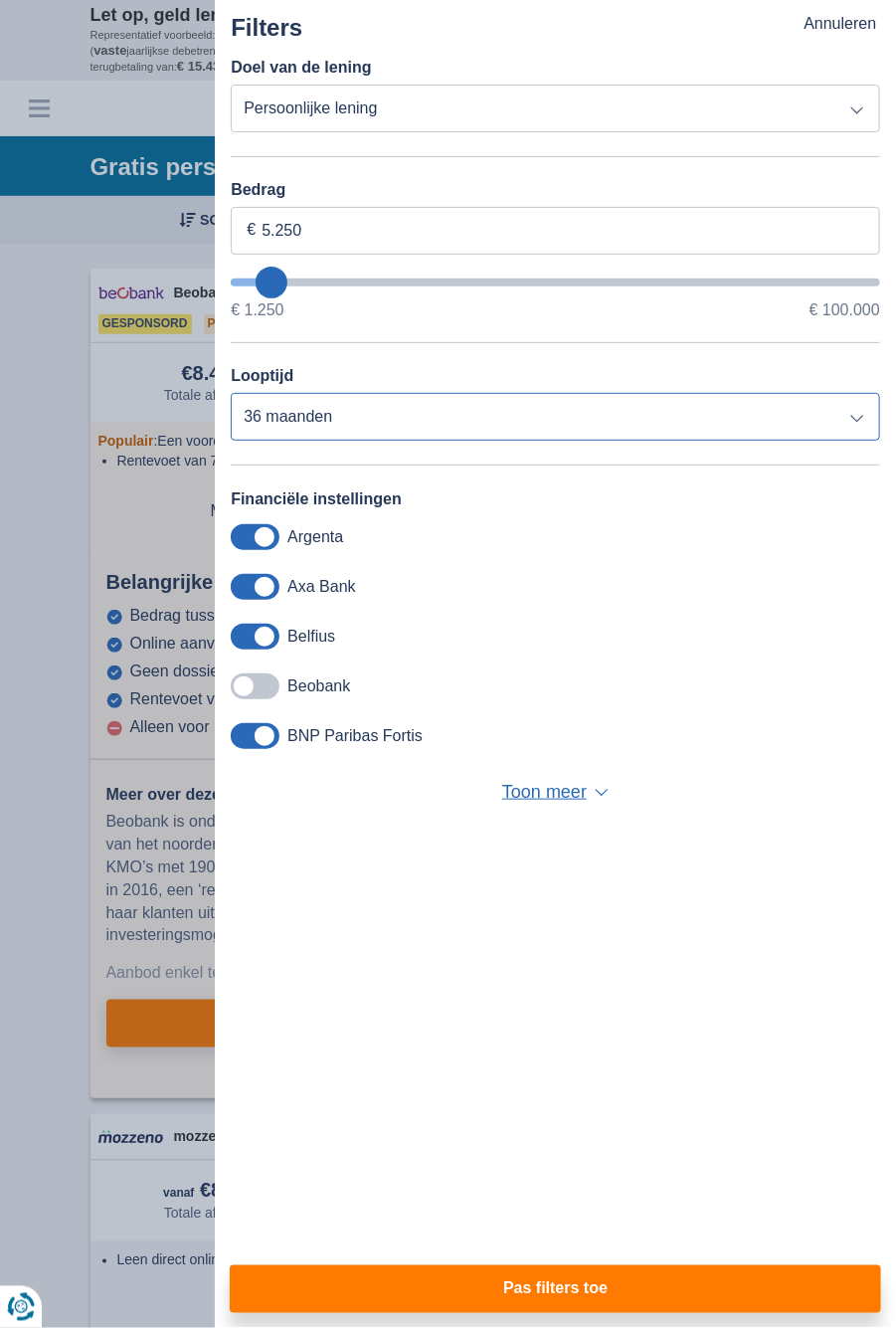 click on "12 maanden
18 maanden
24 maanden
30 maanden
36 maanden" at bounding box center (555, 417) 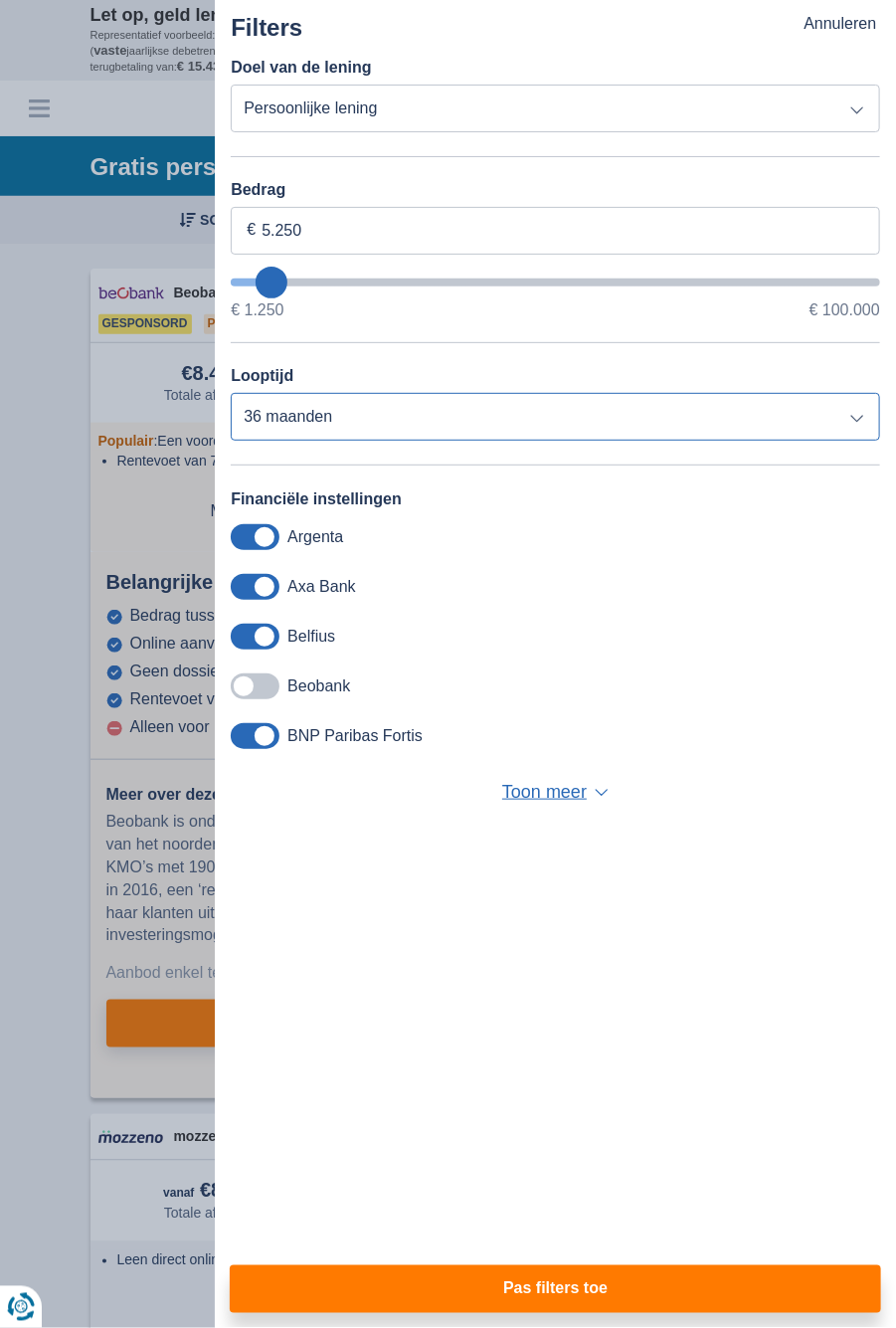 select on "12" 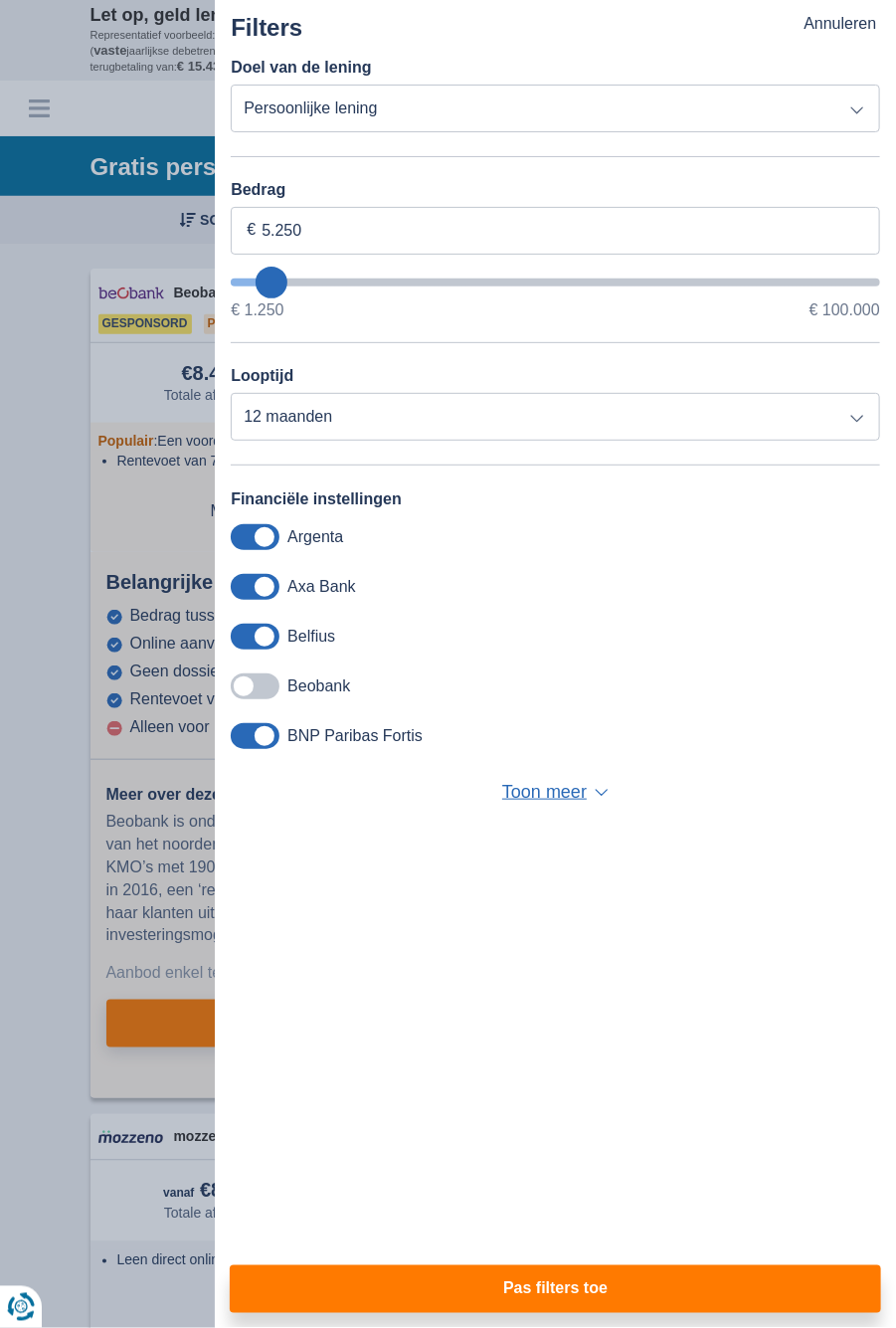 click on "Pas filters toe" at bounding box center [555, 1289] 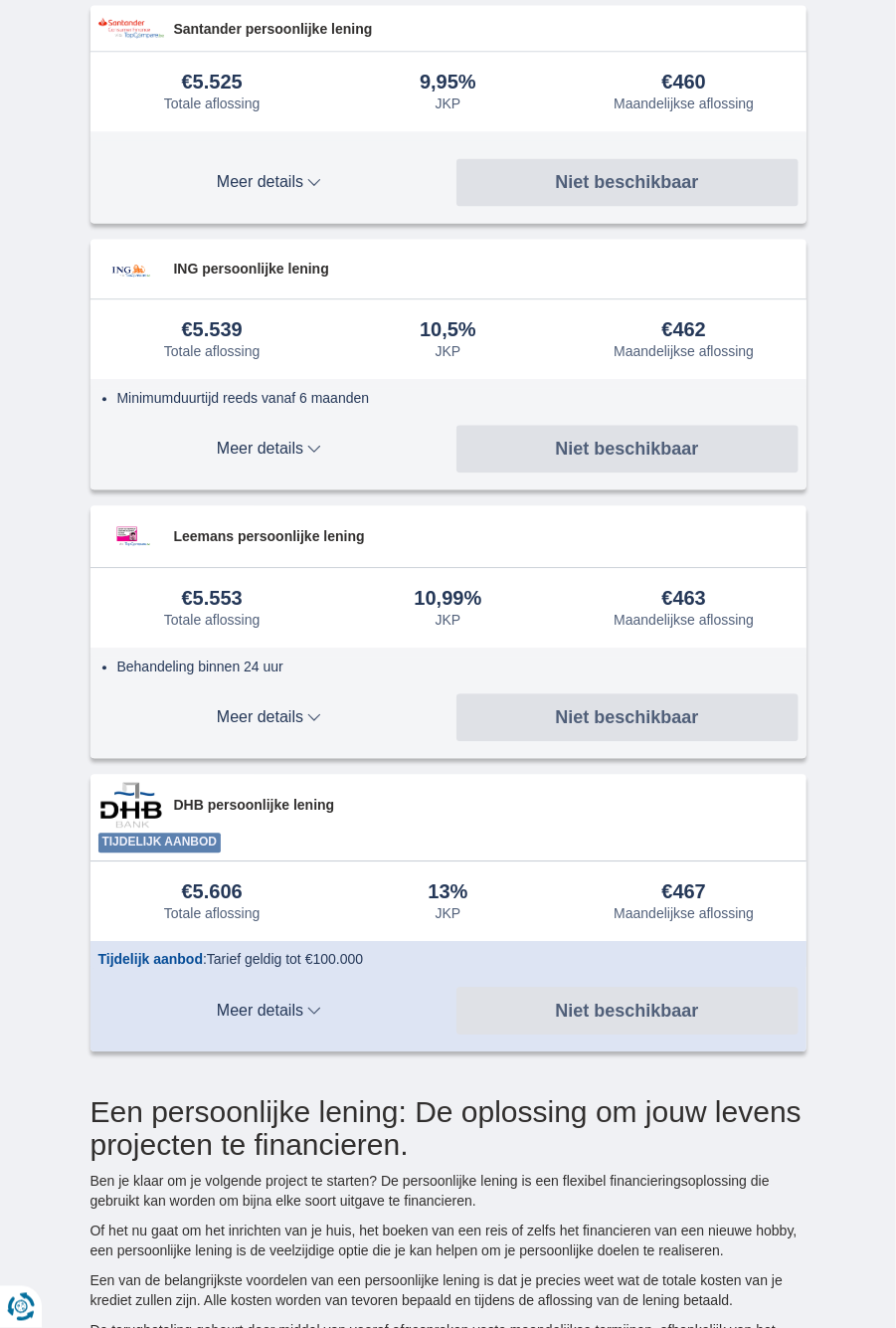 scroll, scrollTop: 1065, scrollLeft: 0, axis: vertical 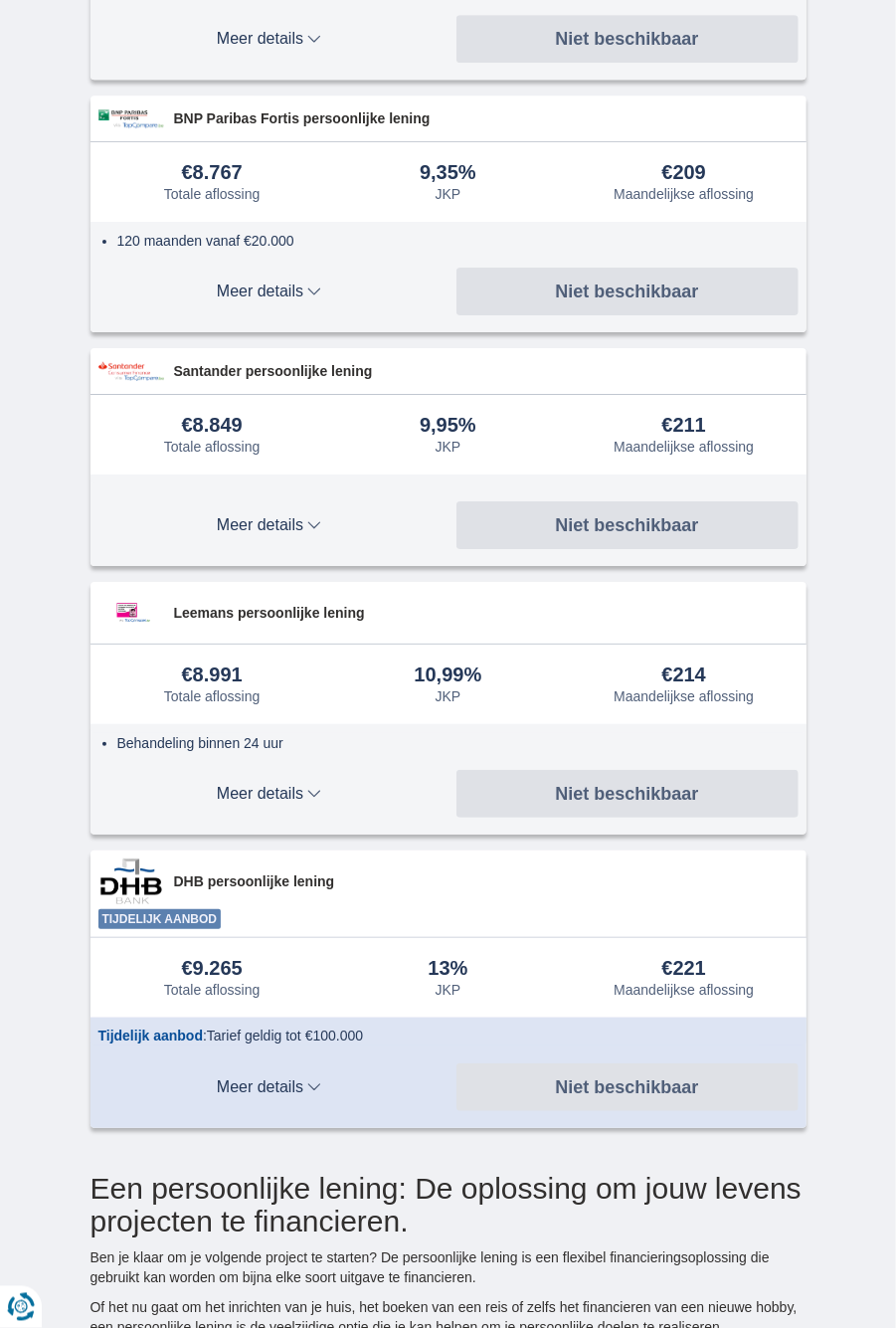 click on "Meer details" at bounding box center (269, 1087) 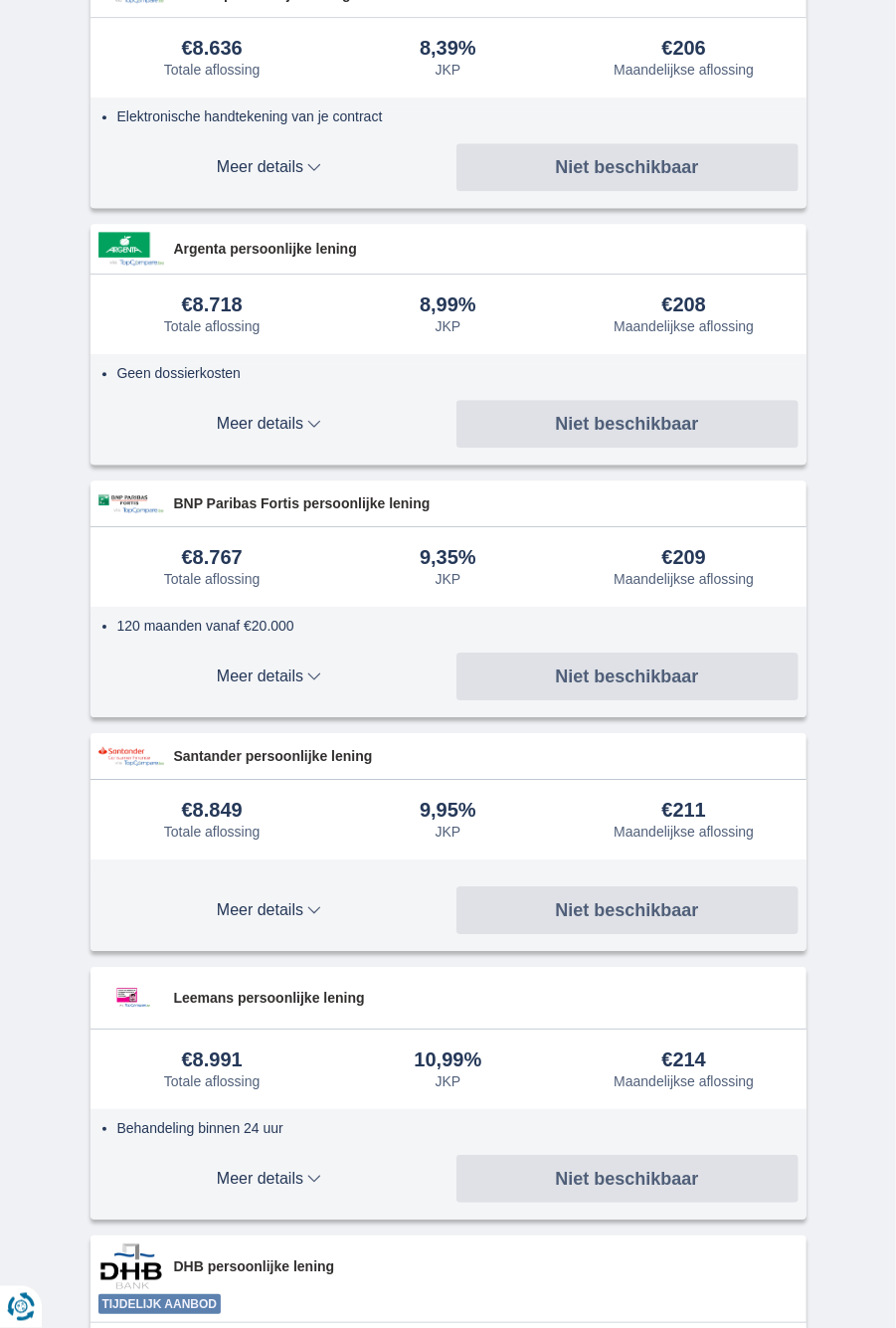 scroll, scrollTop: 1395, scrollLeft: 0, axis: vertical 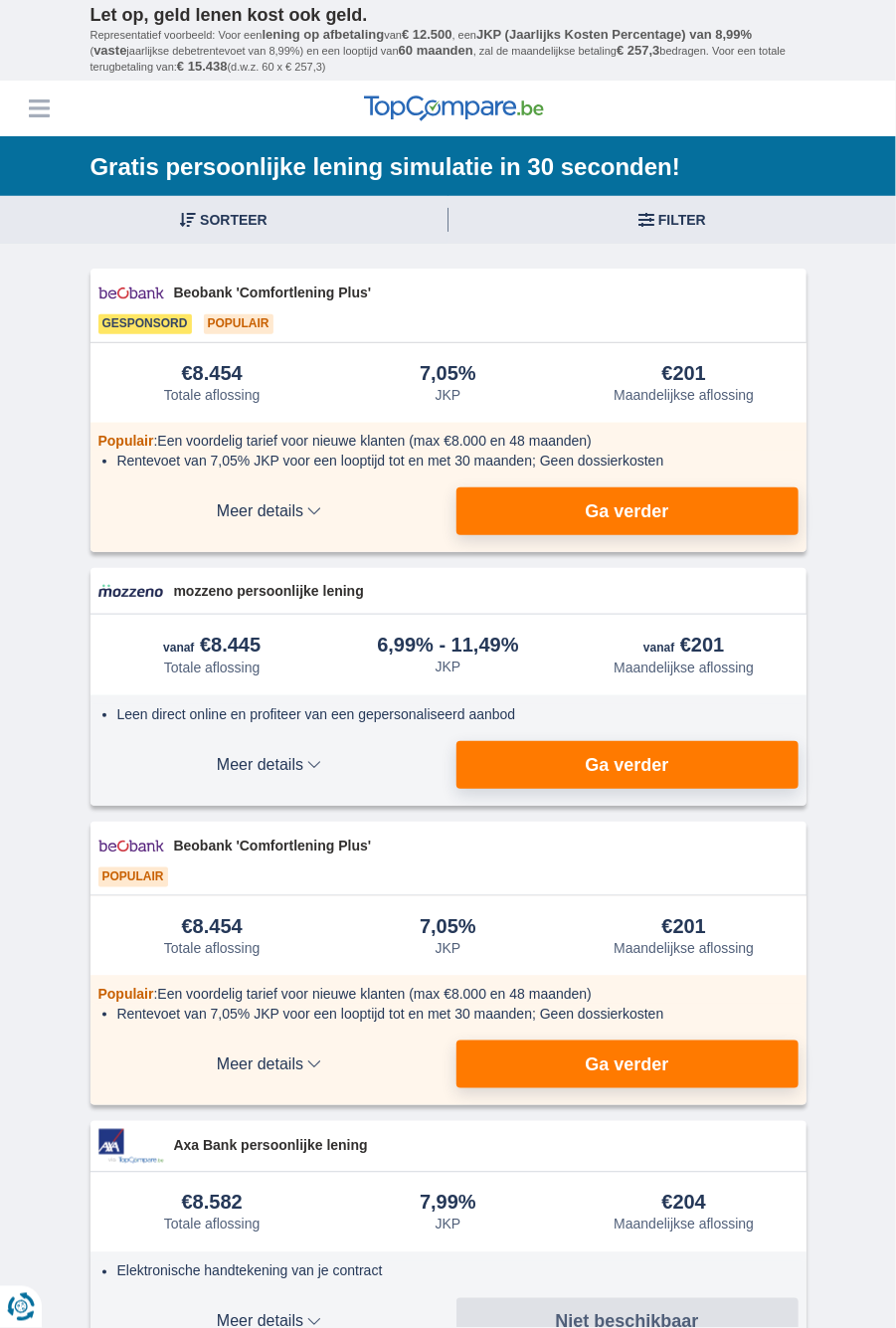 click on "Ga verder" at bounding box center (627, 511) 